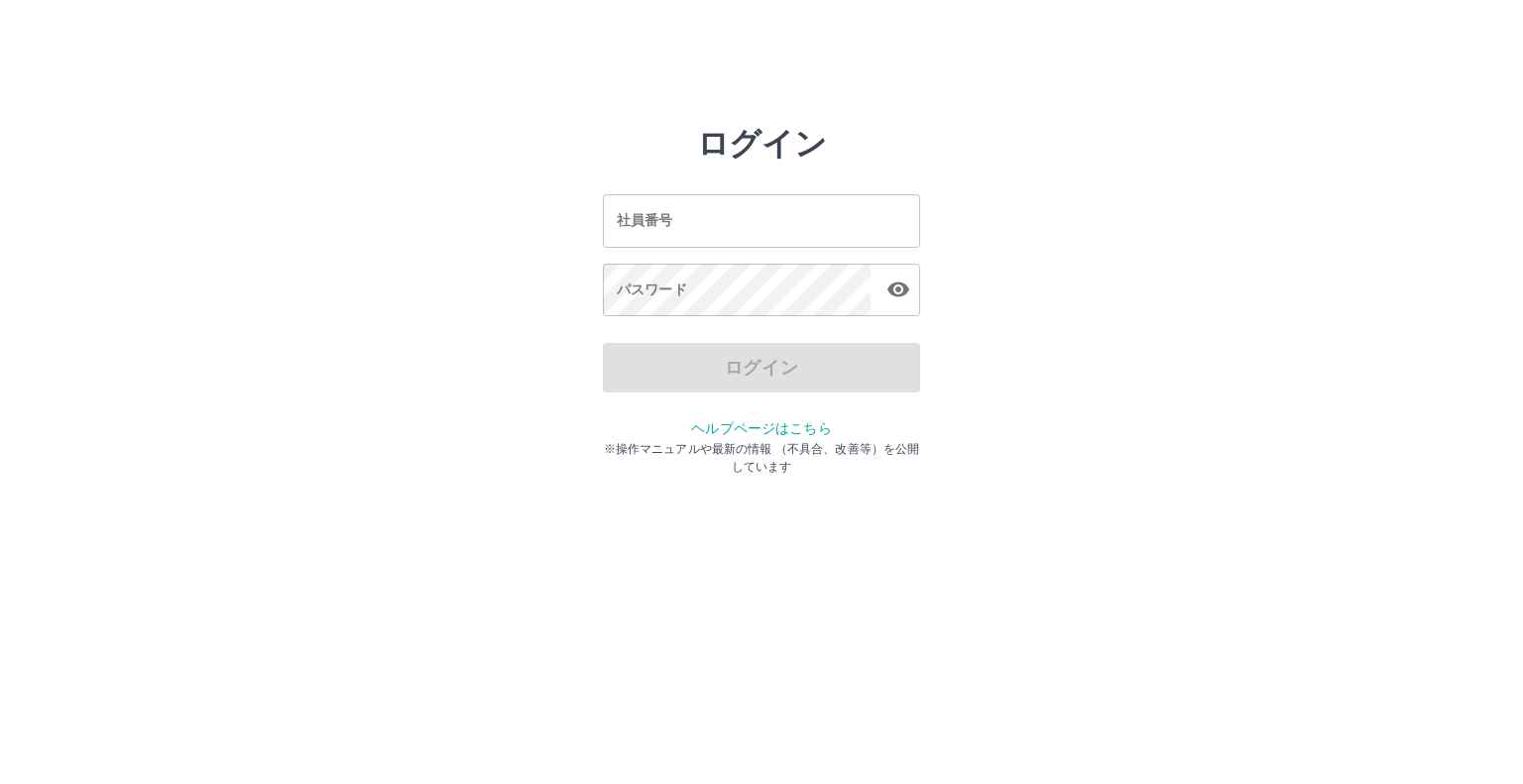 scroll, scrollTop: 0, scrollLeft: 0, axis: both 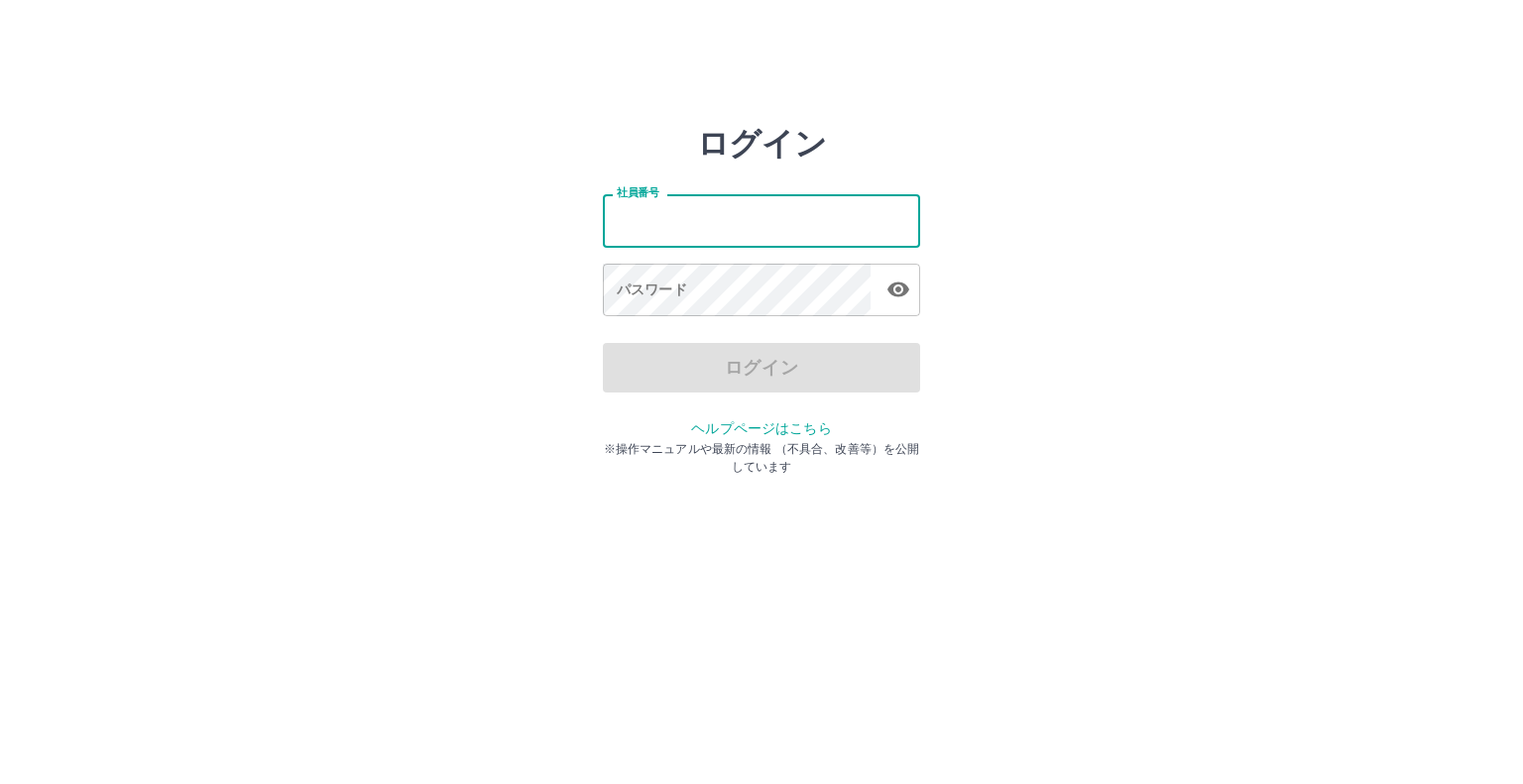 drag, startPoint x: 0, startPoint y: 0, endPoint x: 695, endPoint y: 223, distance: 729.9 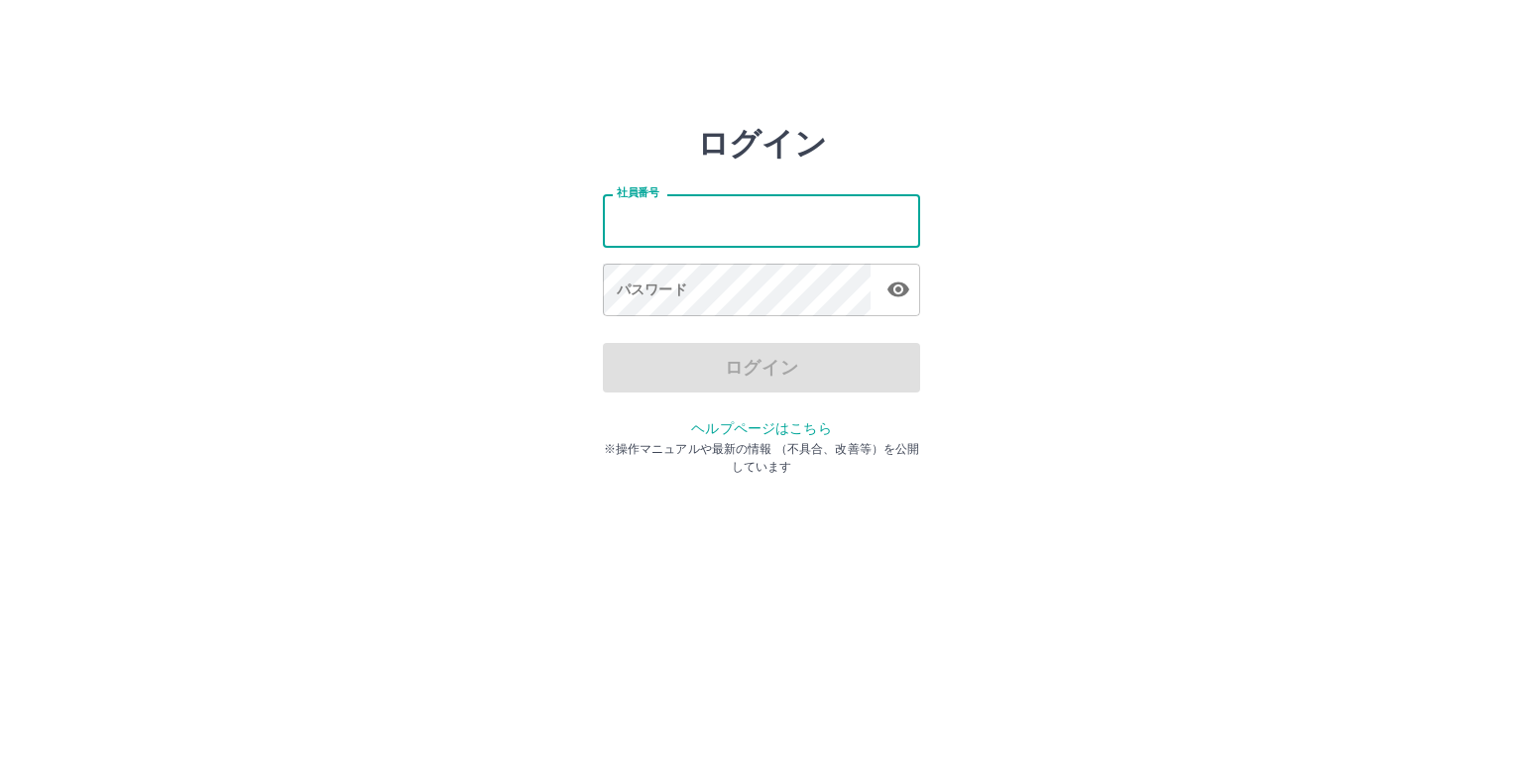 type on "*******" 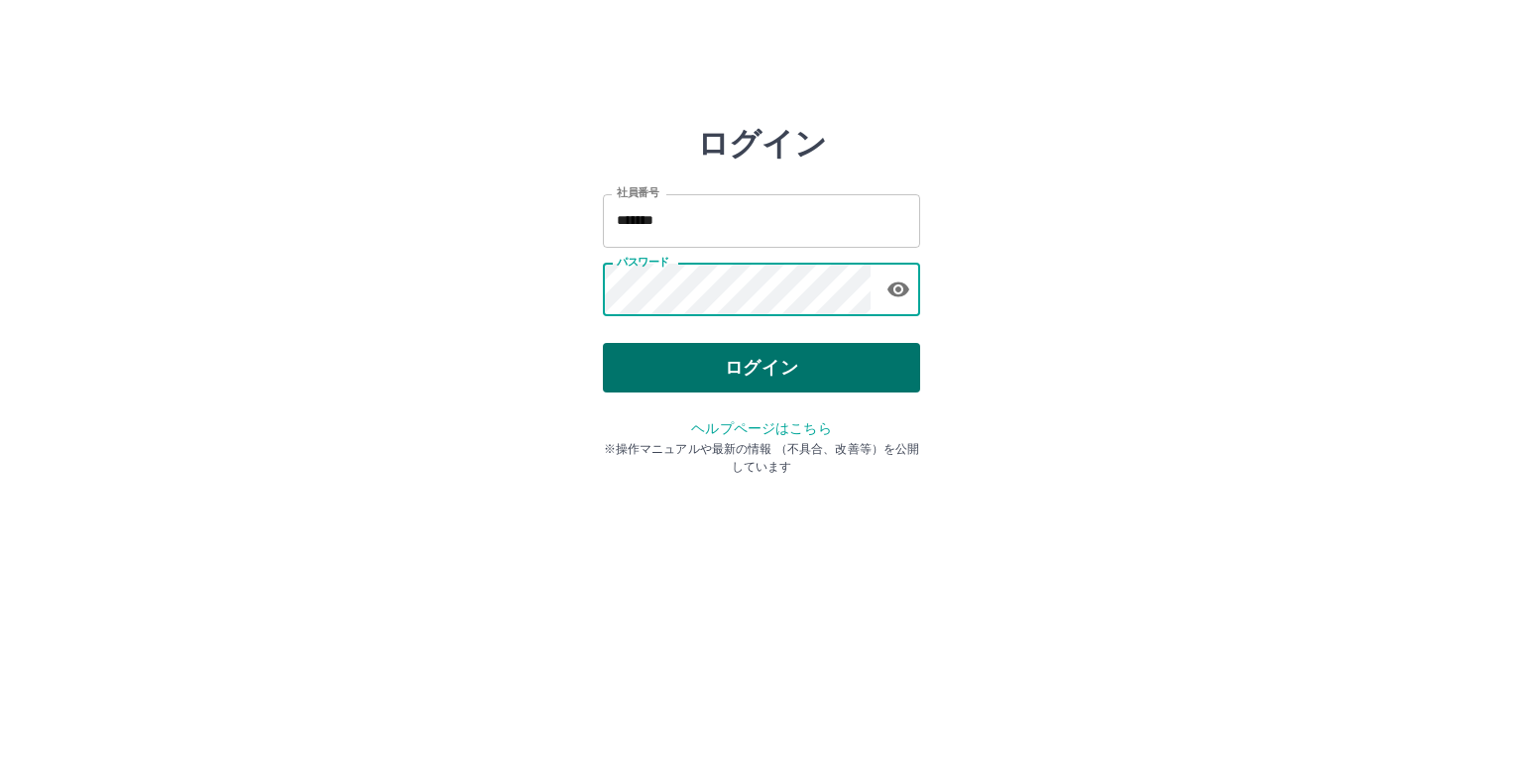 click on "ログイン" at bounding box center [762, 368] 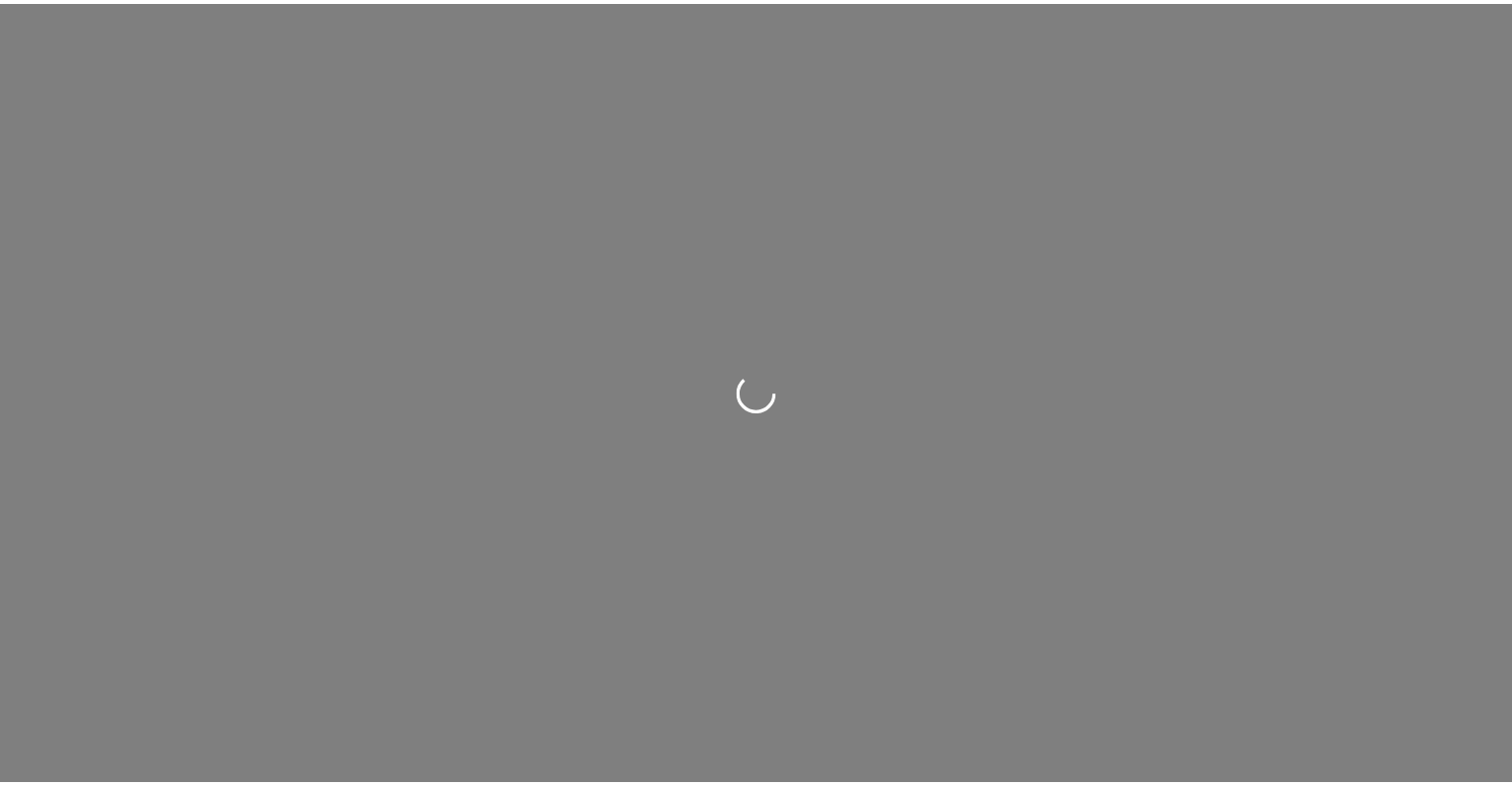 scroll, scrollTop: 0, scrollLeft: 0, axis: both 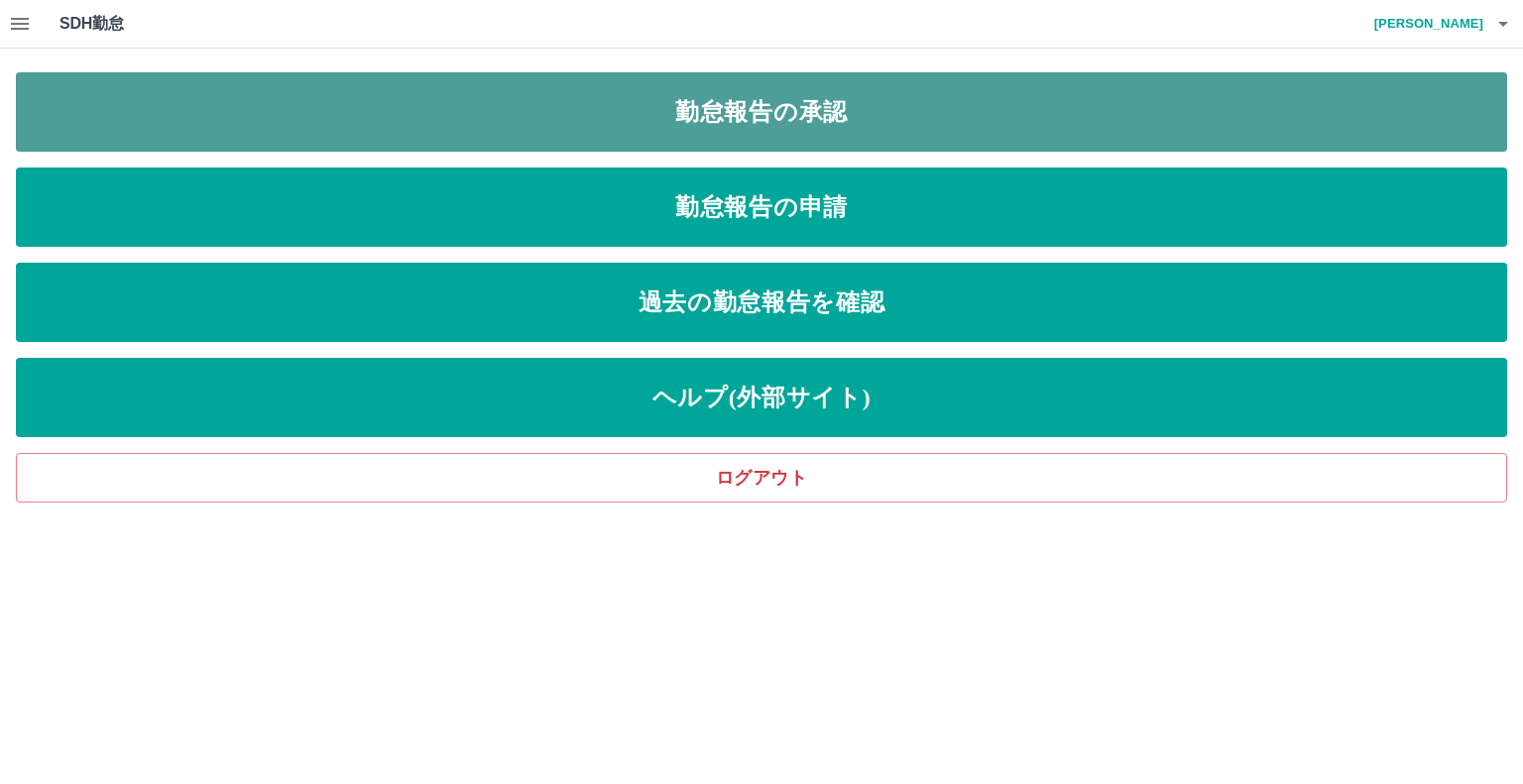 click on "勤怠報告の承認" at bounding box center (762, 112) 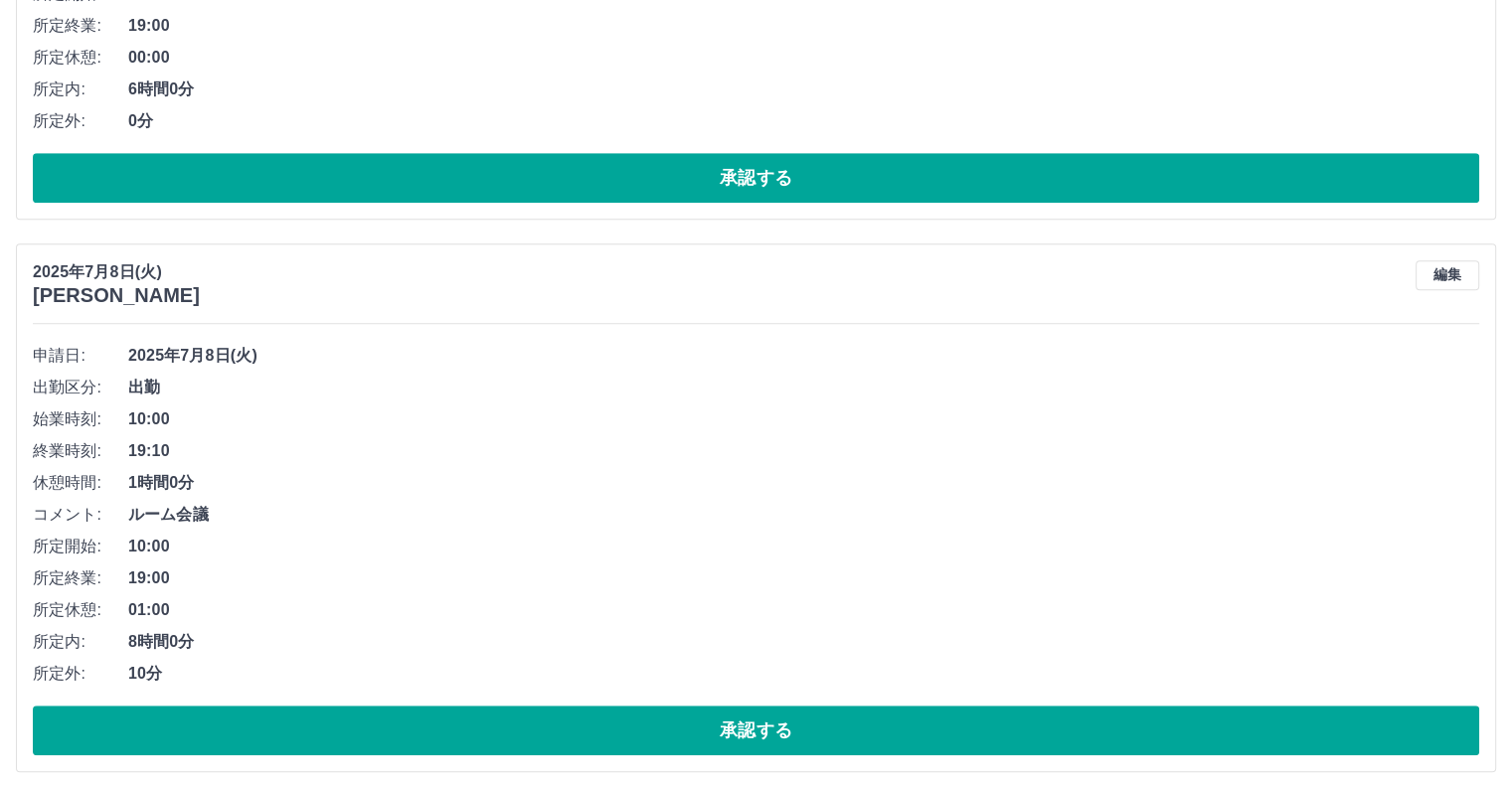 scroll, scrollTop: 1371, scrollLeft: 0, axis: vertical 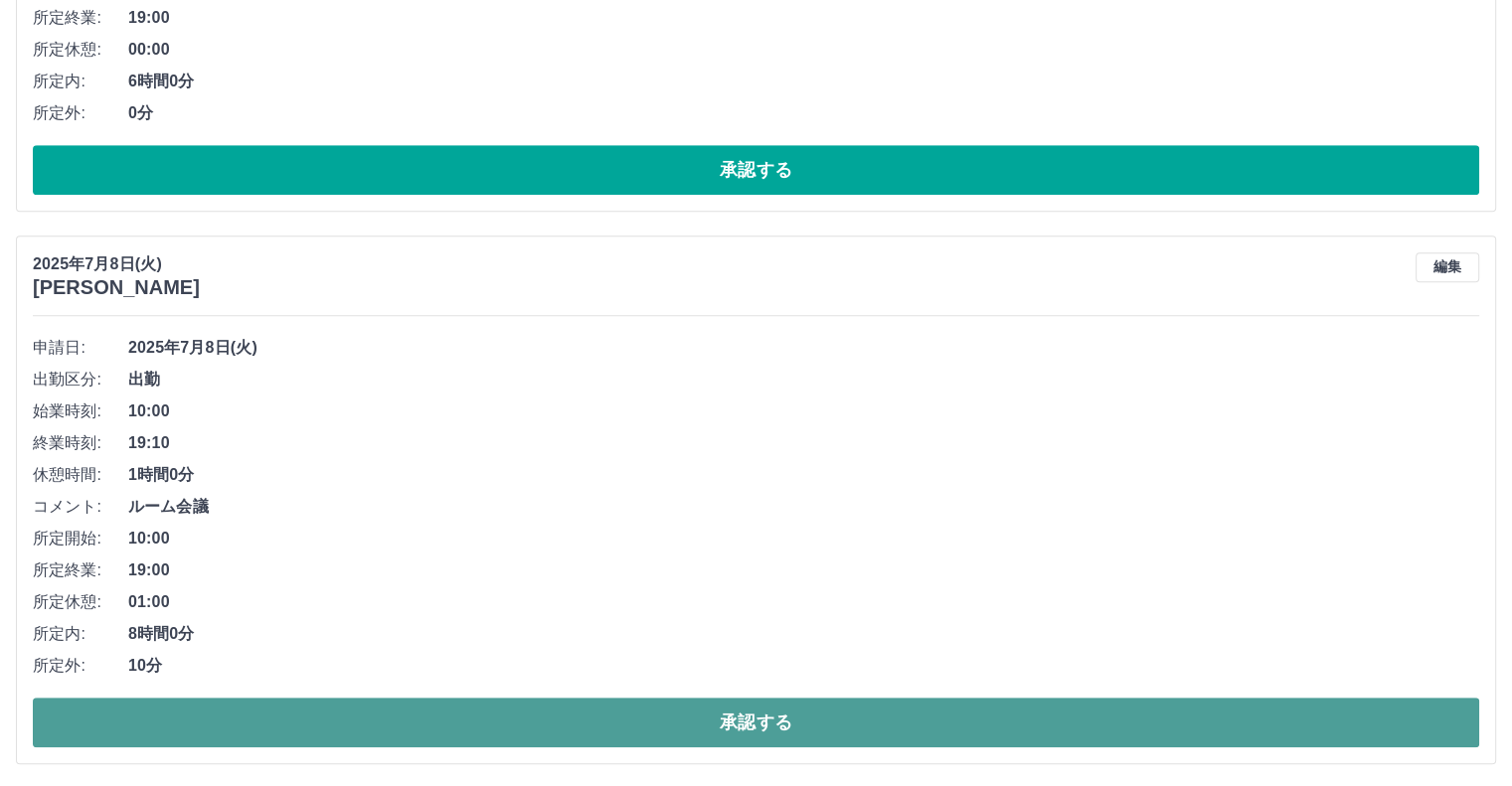 click on "承認する" at bounding box center [756, 722] 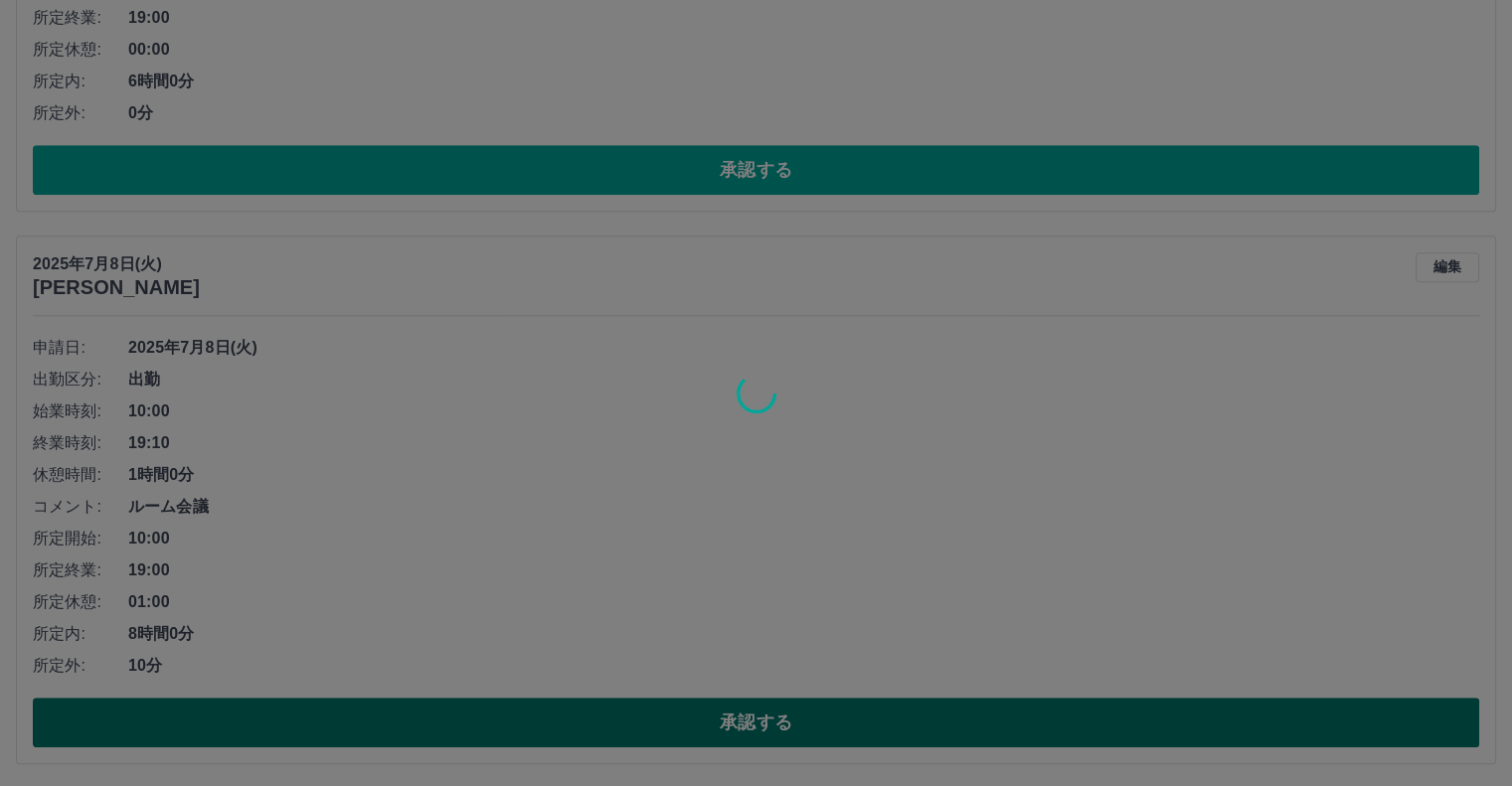 scroll, scrollTop: 819, scrollLeft: 0, axis: vertical 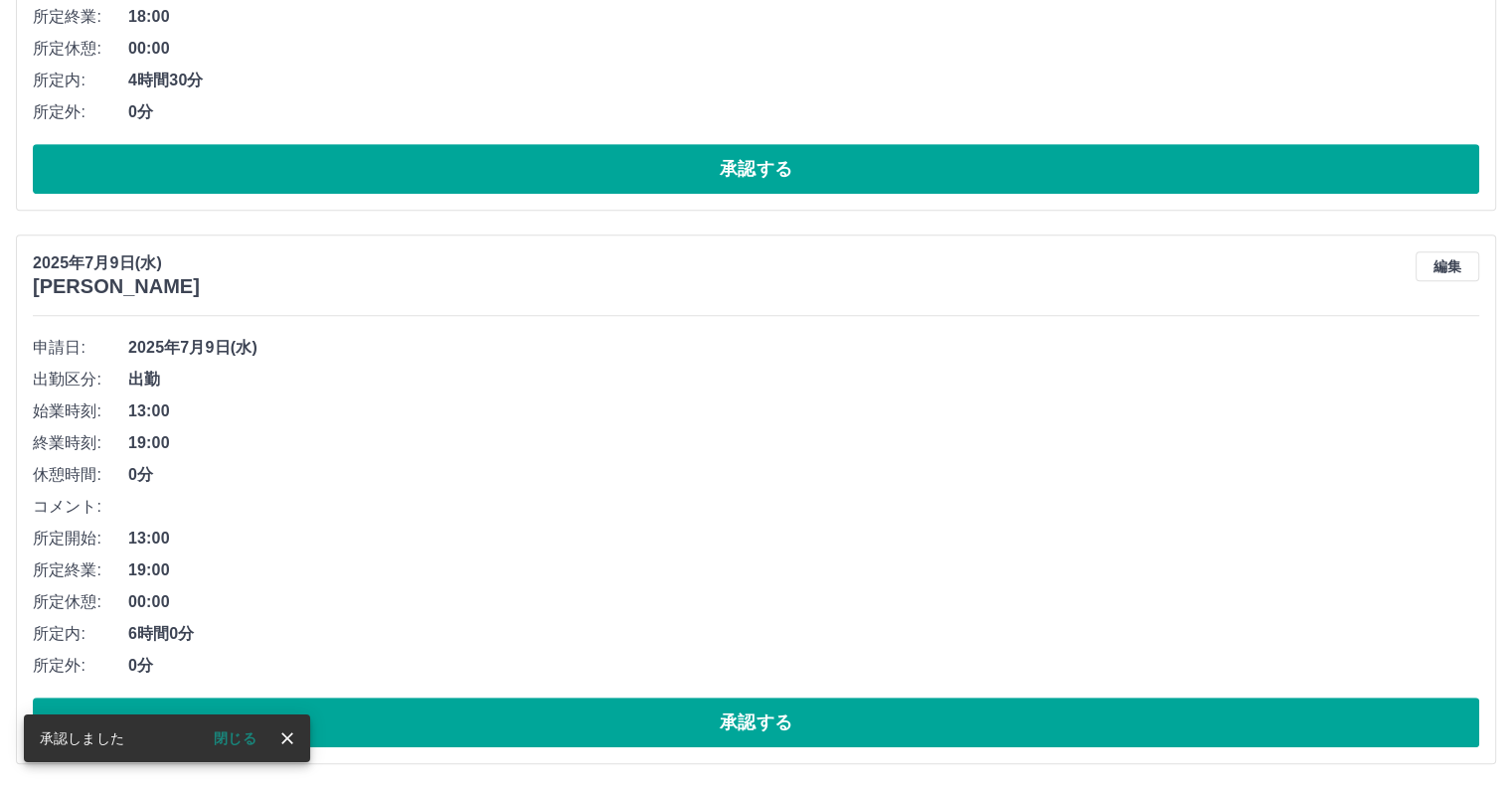 click on "承認する" at bounding box center [756, 722] 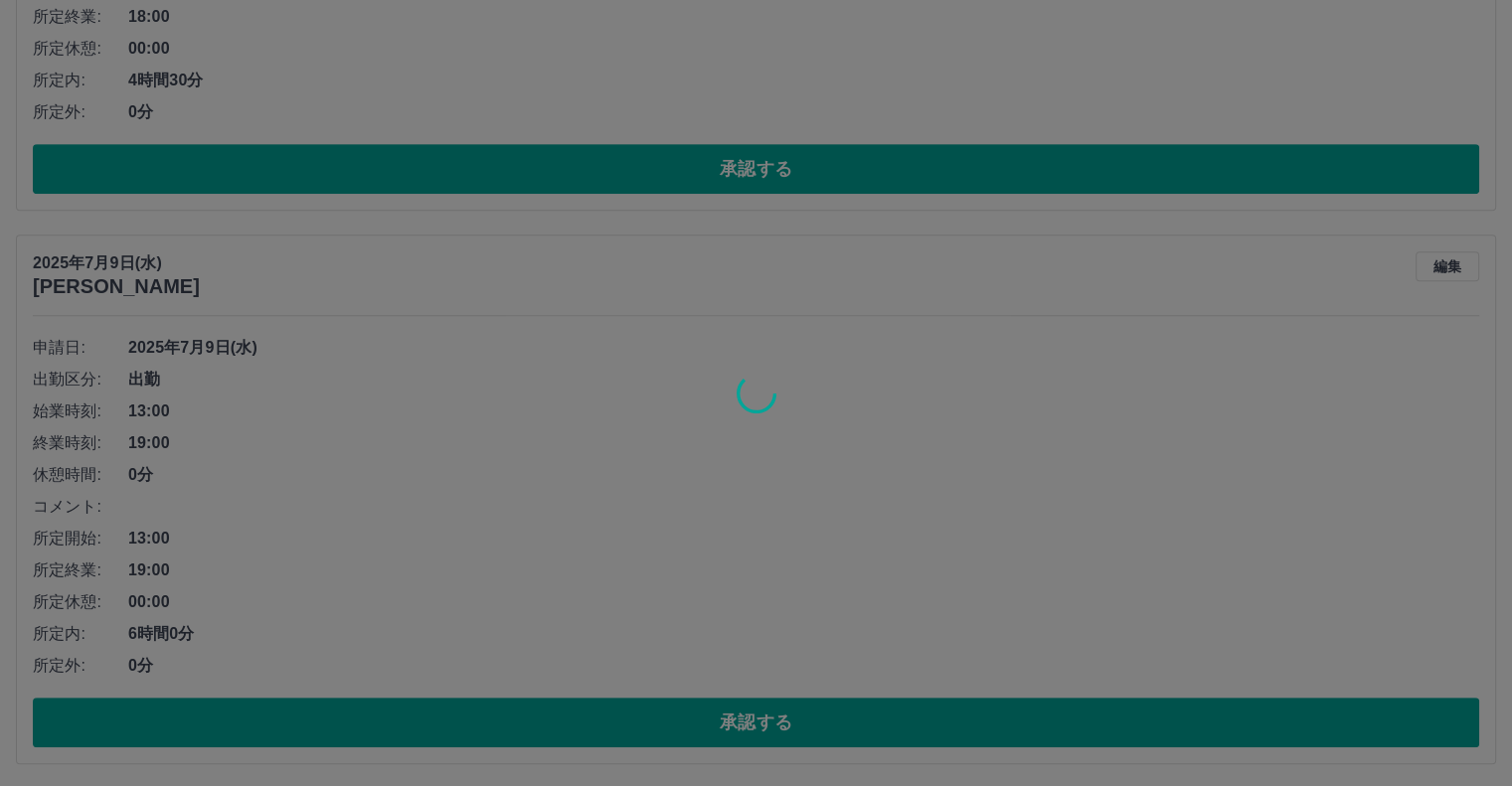 scroll, scrollTop: 267, scrollLeft: 0, axis: vertical 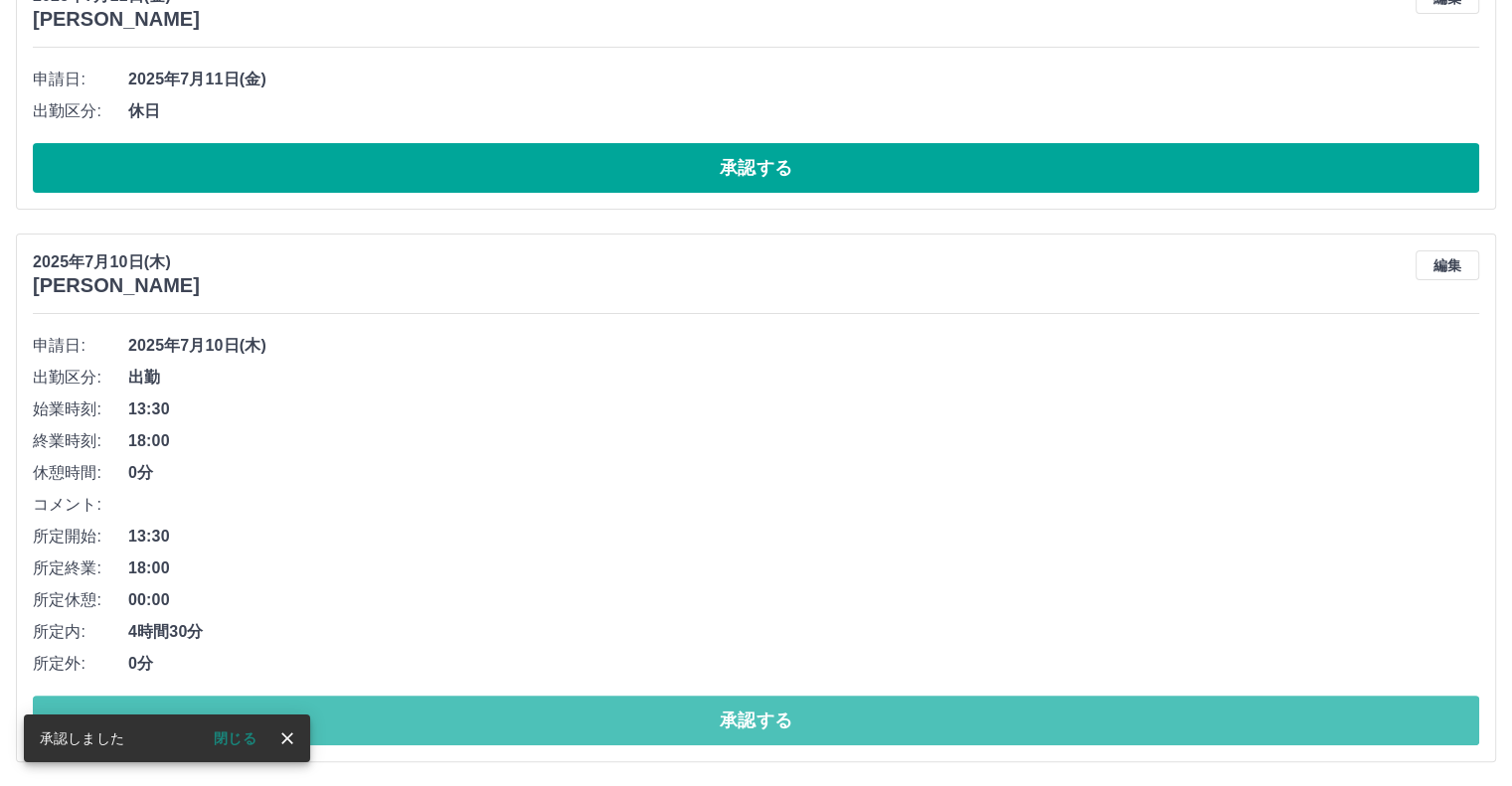 click on "承認する" at bounding box center [756, 720] 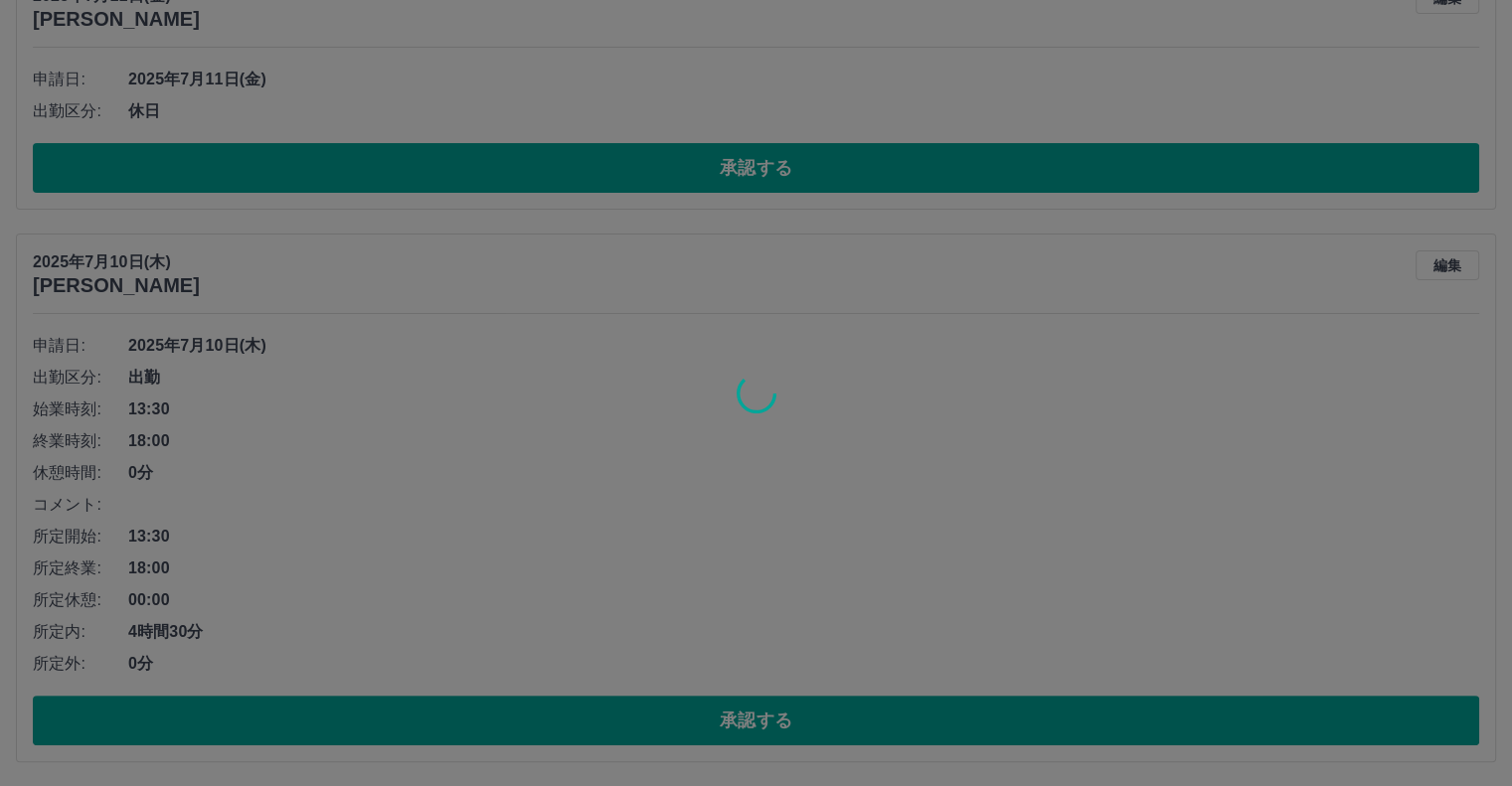 scroll, scrollTop: 0, scrollLeft: 0, axis: both 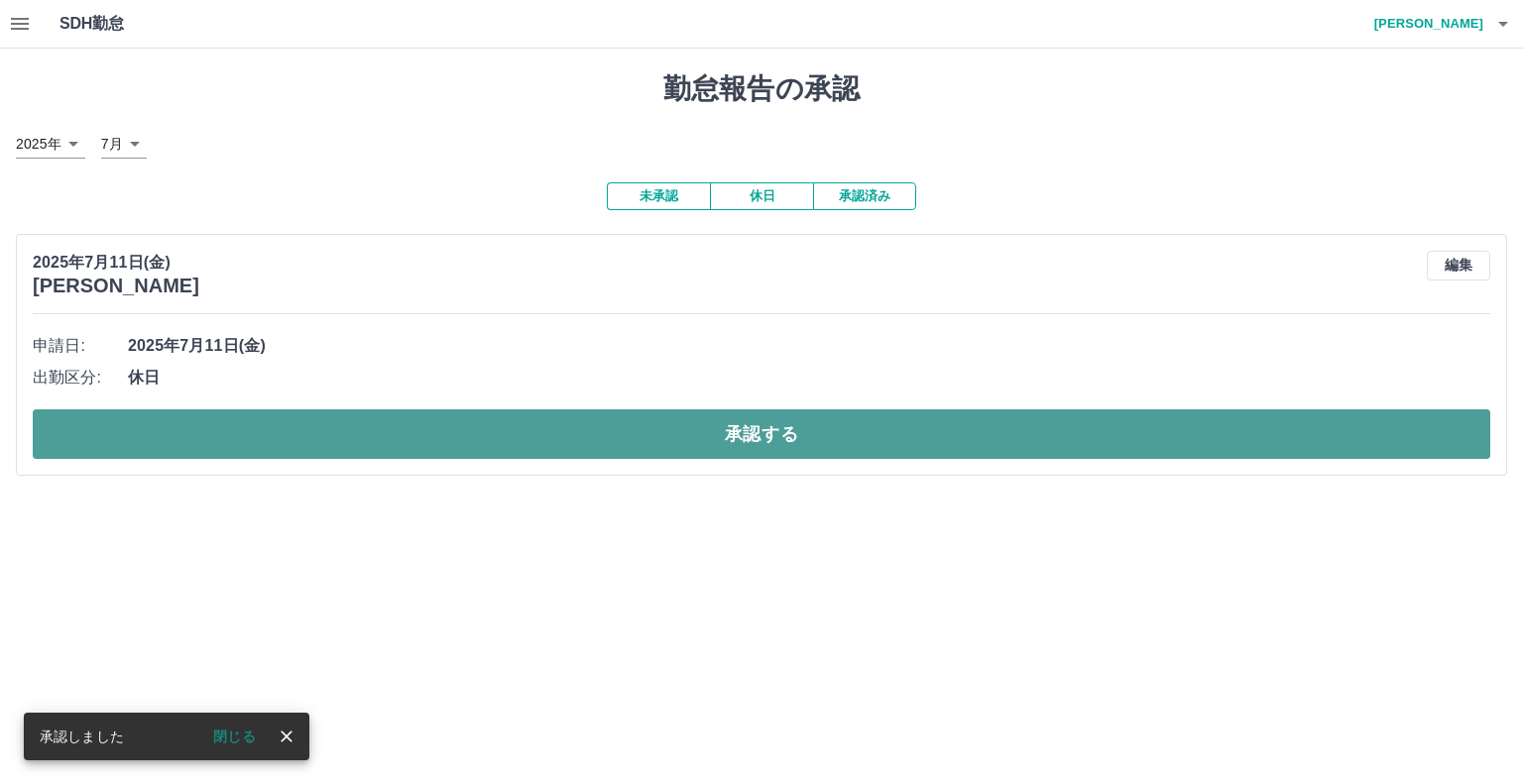 click on "承認する" at bounding box center (762, 434) 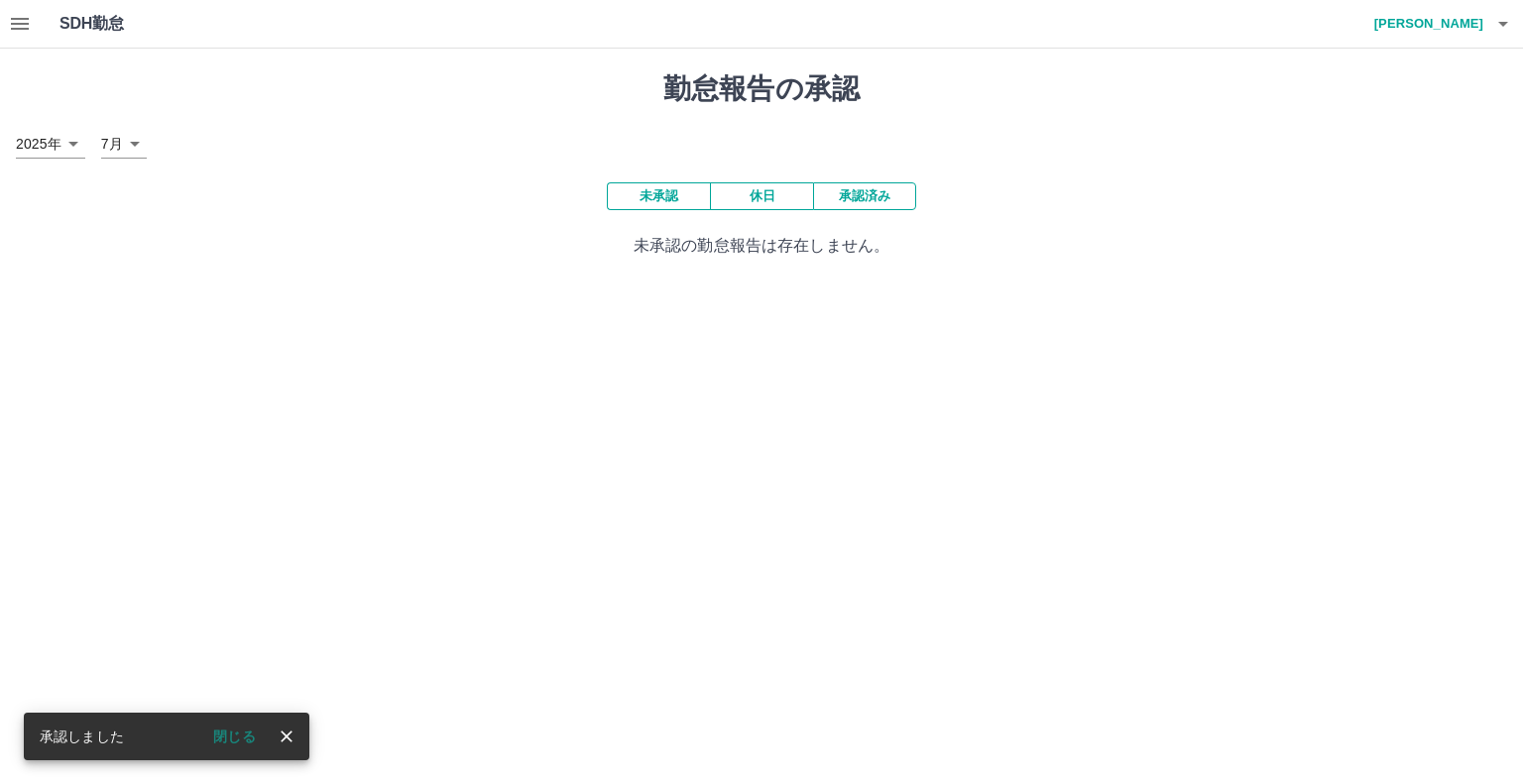click on "承認済み" at bounding box center (865, 196) 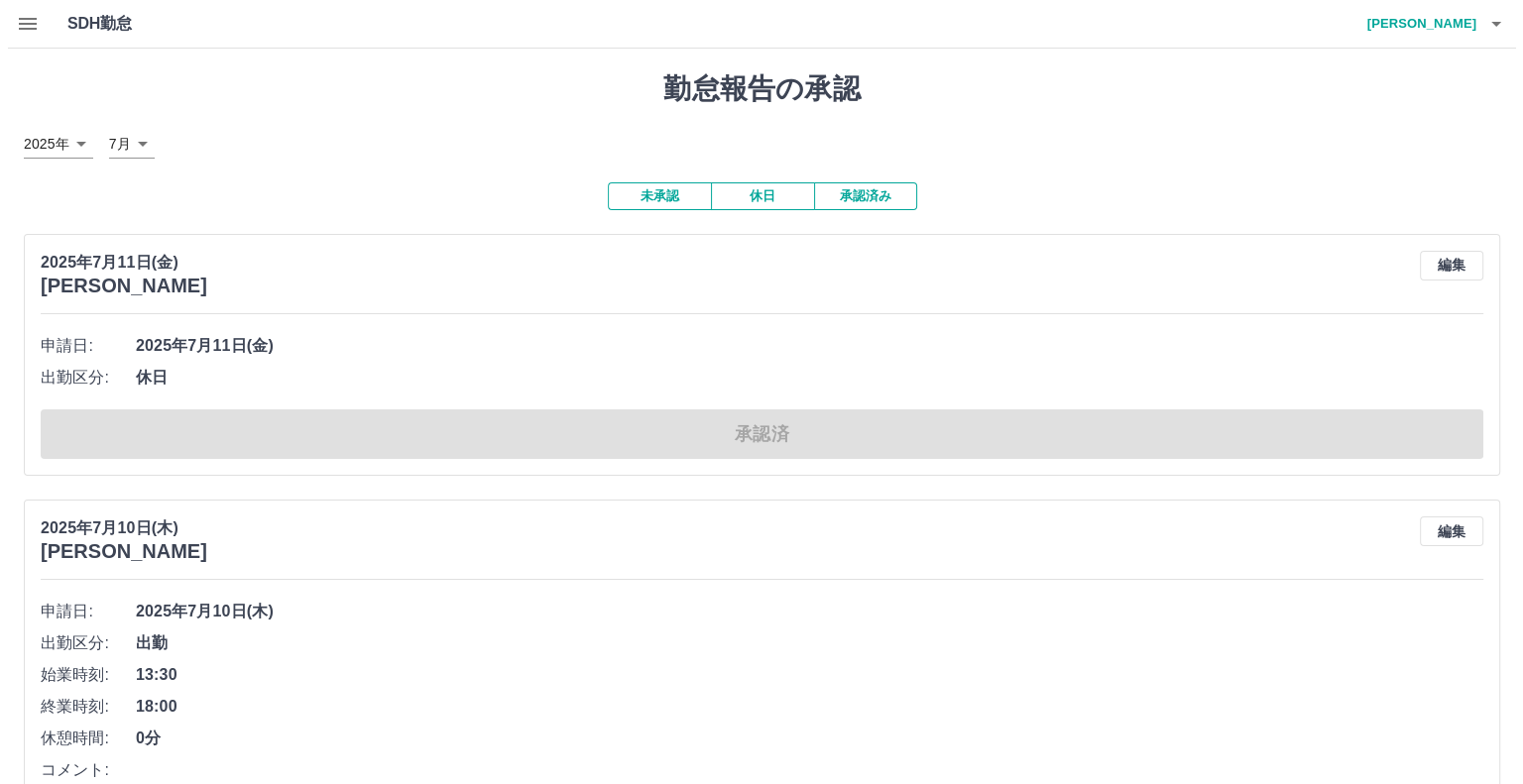 scroll, scrollTop: 0, scrollLeft: 0, axis: both 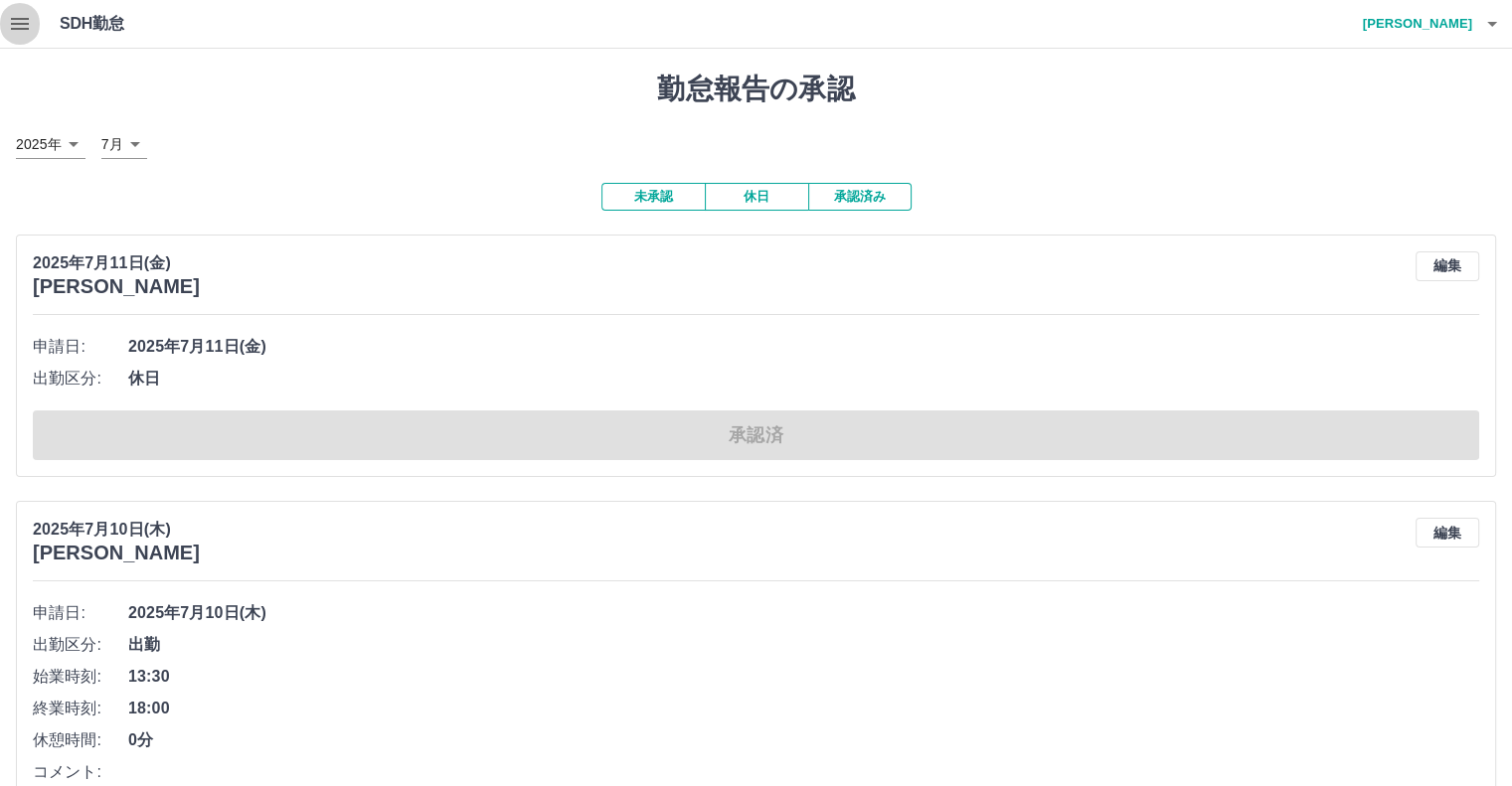 click 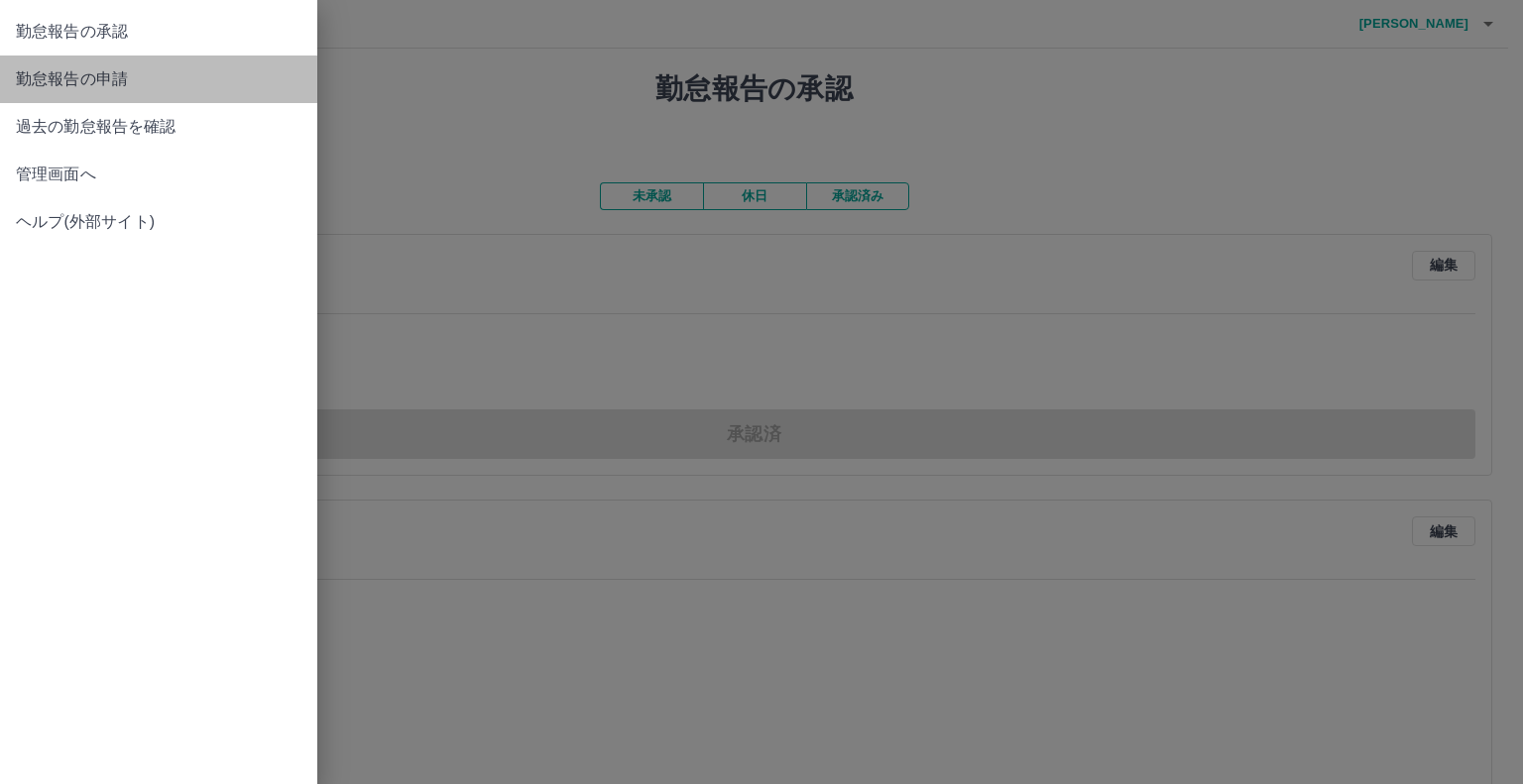 click on "勤怠報告の申請" at bounding box center (159, 79) 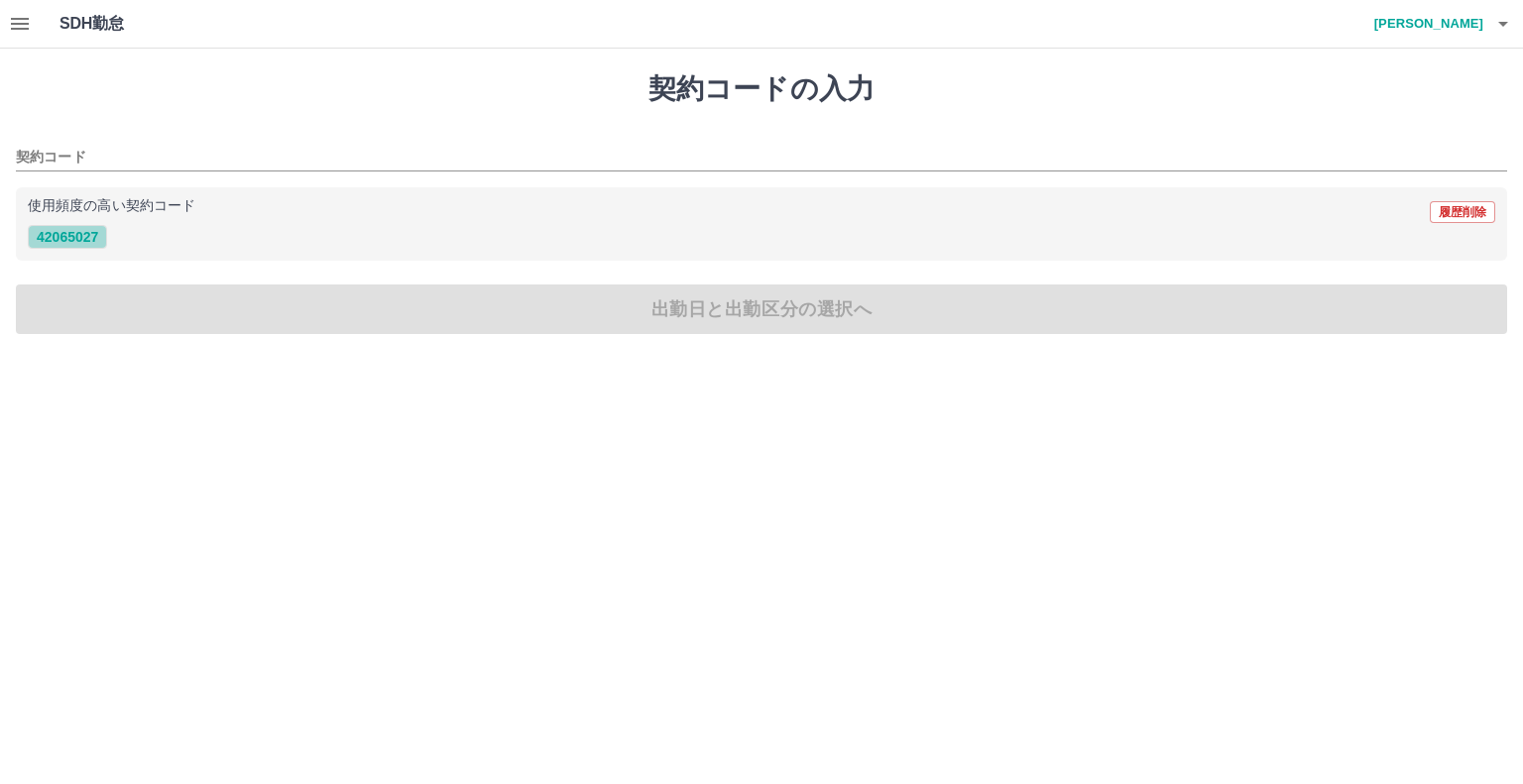 click on "42065027" at bounding box center (67, 237) 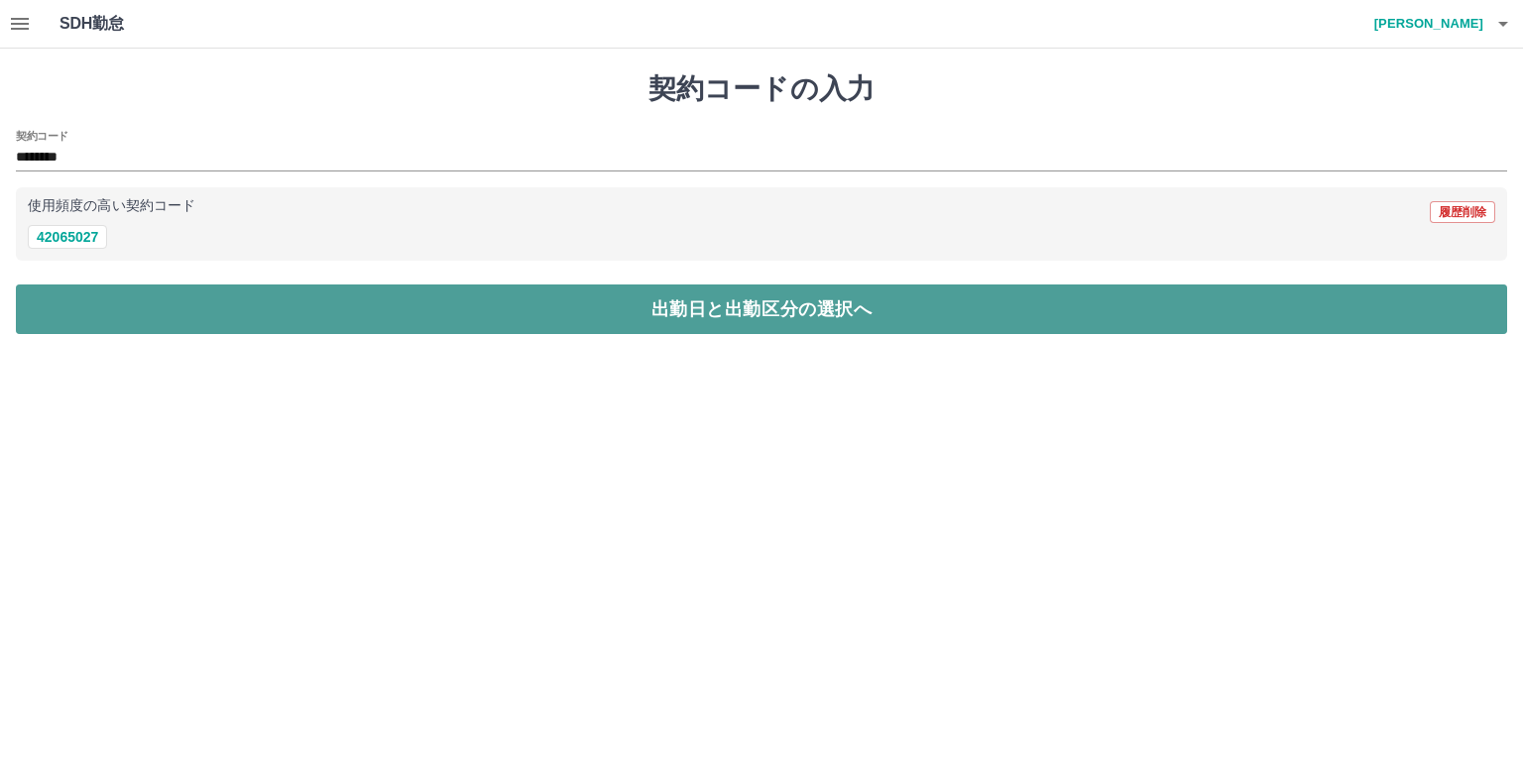 click on "出勤日と出勤区分の選択へ" at bounding box center [762, 309] 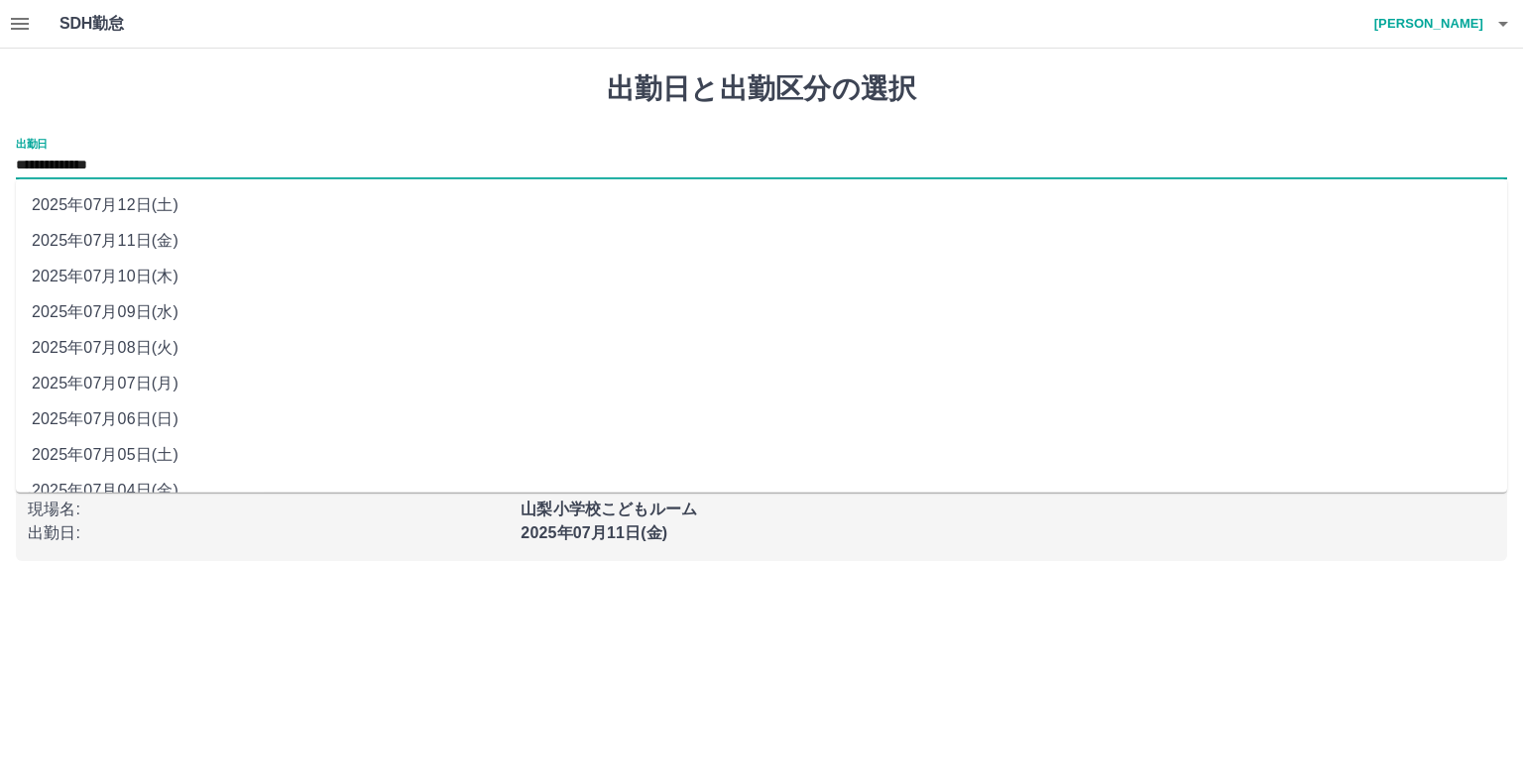 click on "**********" at bounding box center (762, 166) 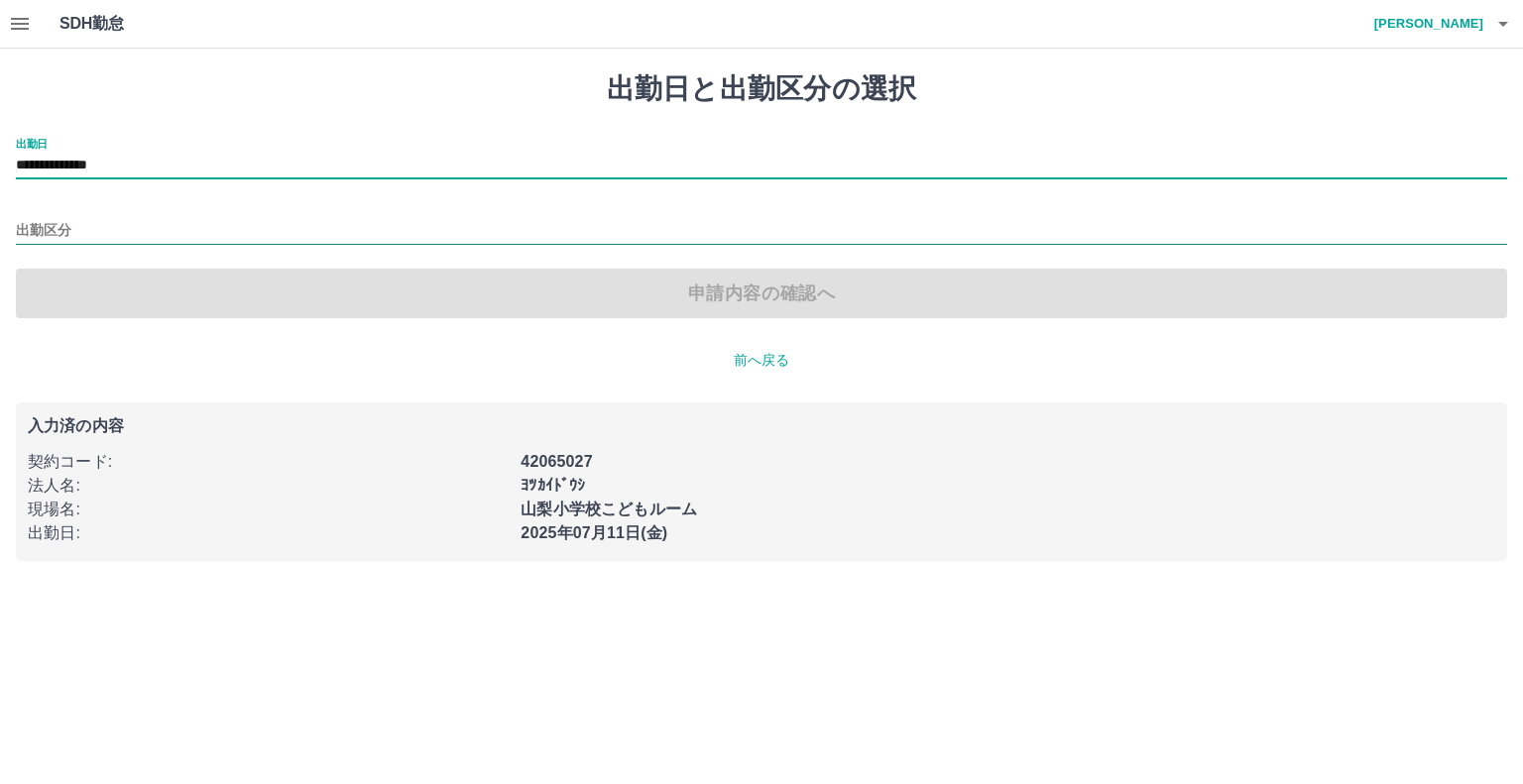 click on "出勤区分" at bounding box center (762, 231) 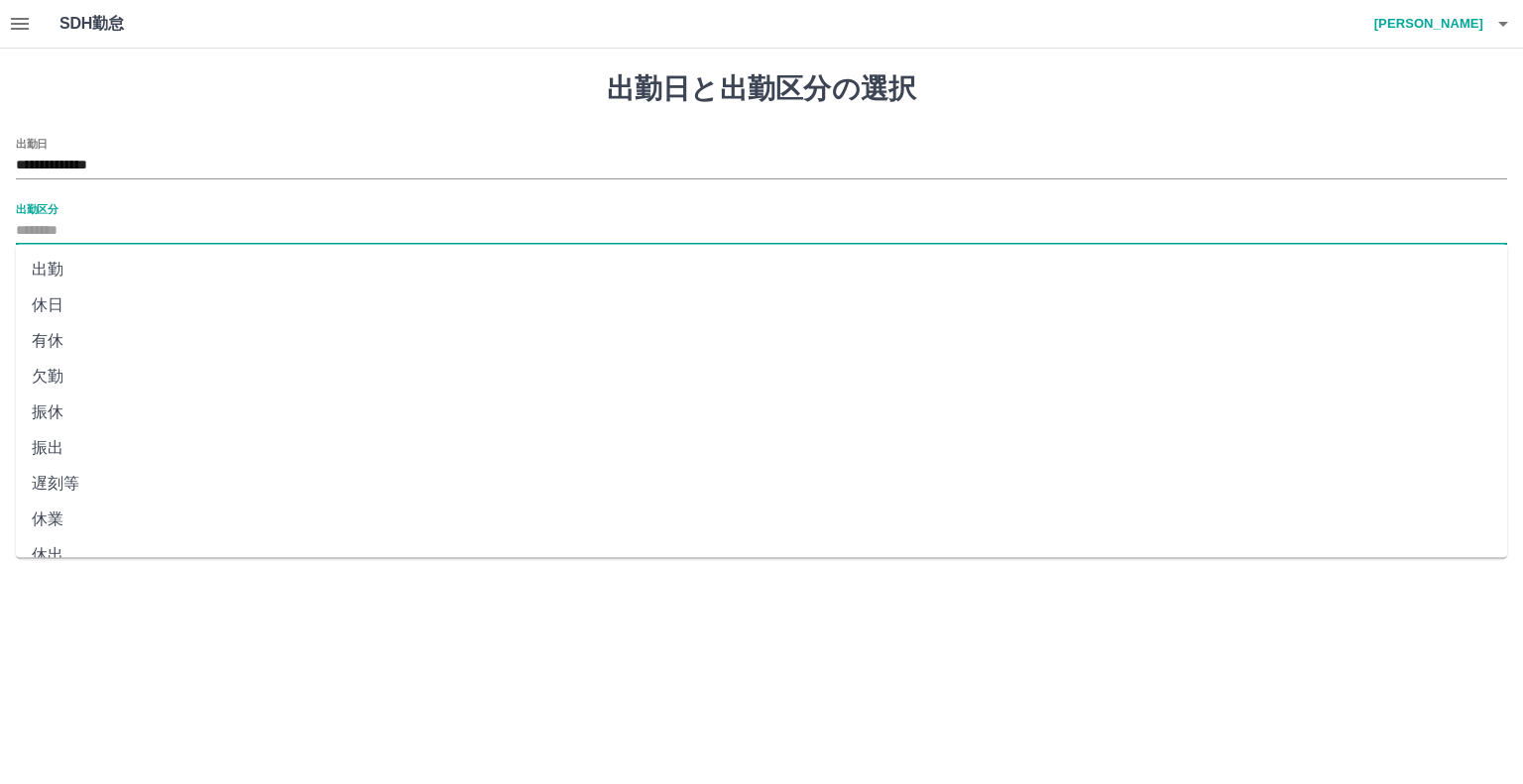click on "出勤" at bounding box center (762, 270) 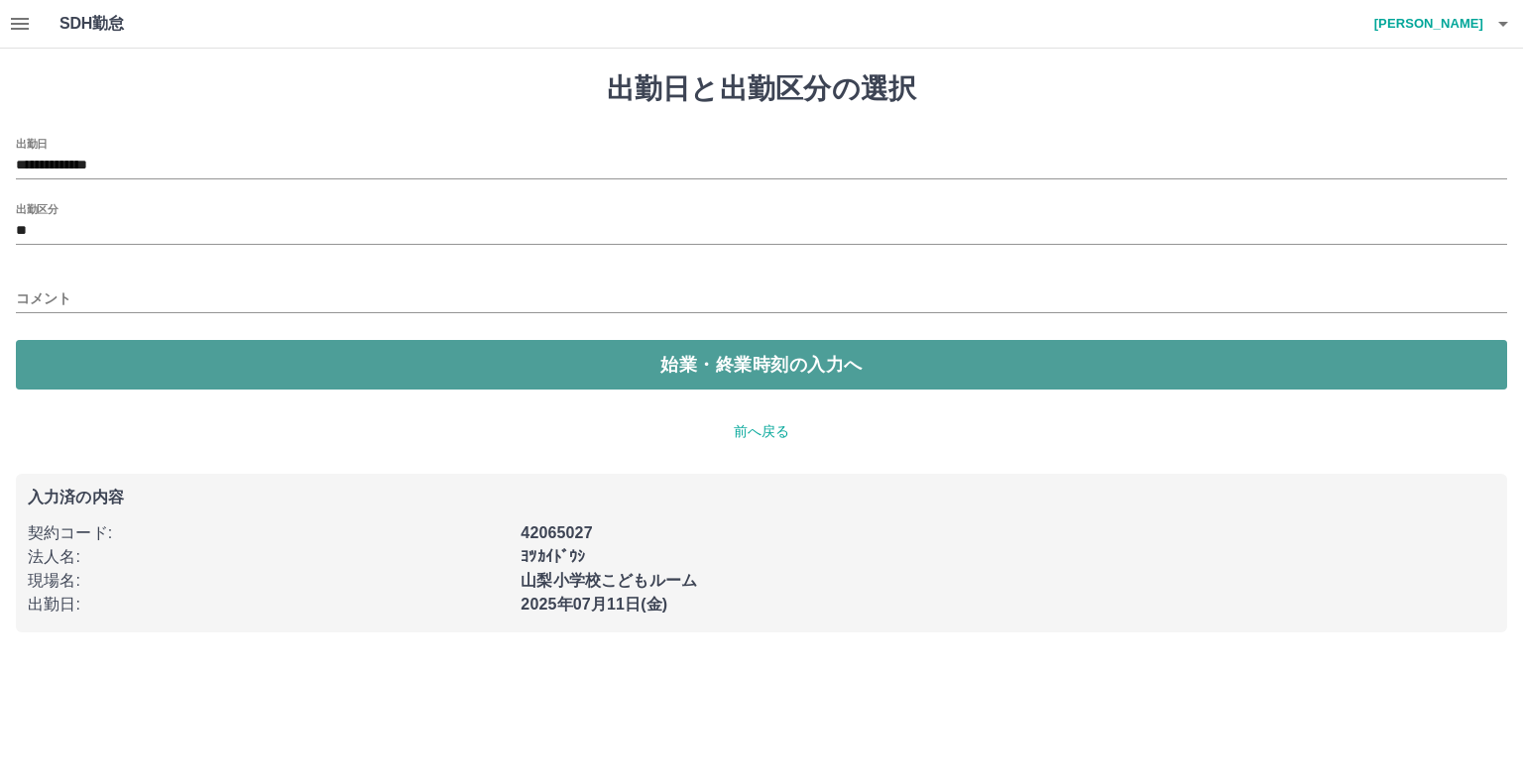 click on "始業・終業時刻の入力へ" at bounding box center (762, 365) 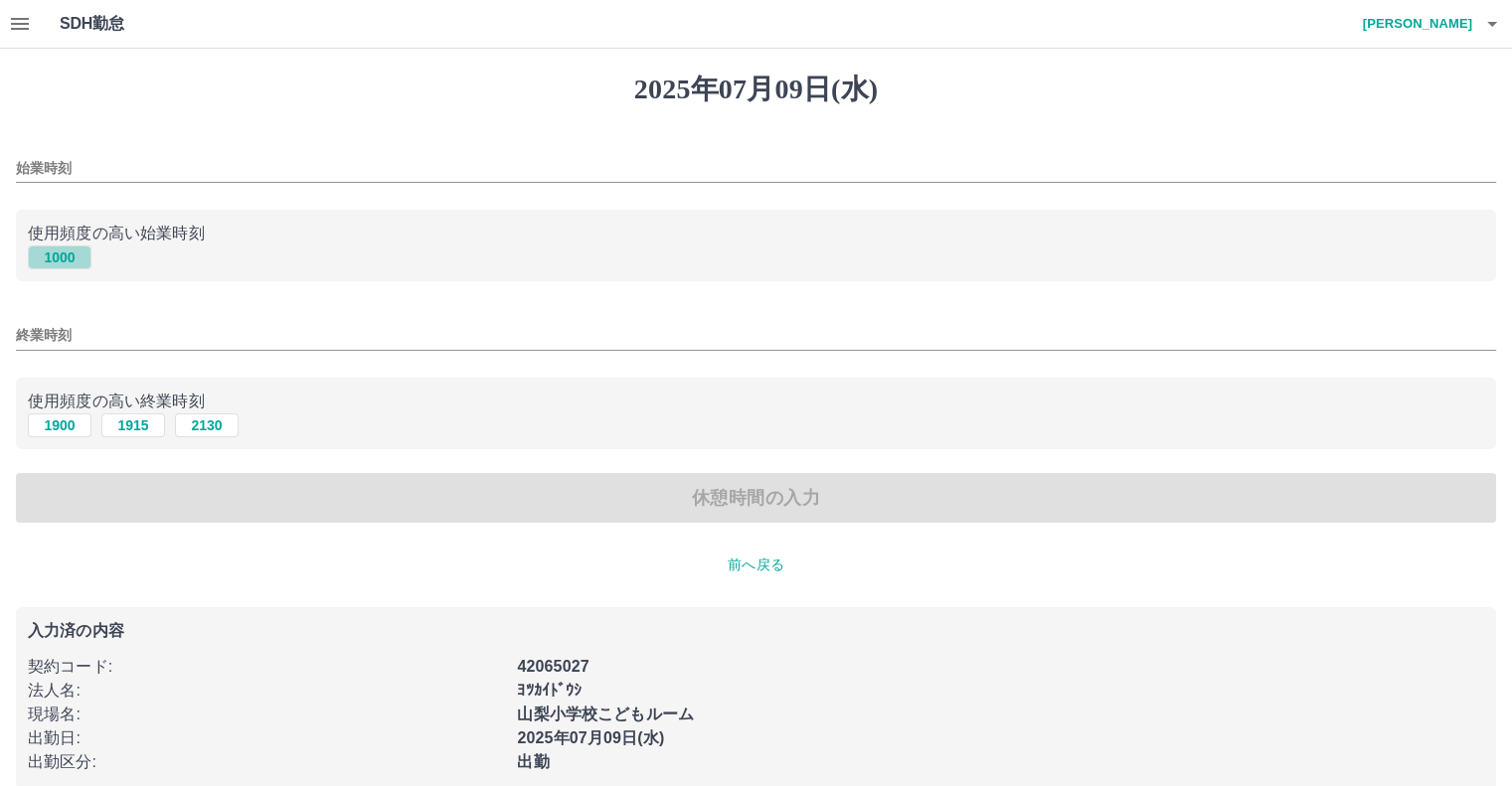 click on "1000" at bounding box center [60, 257] 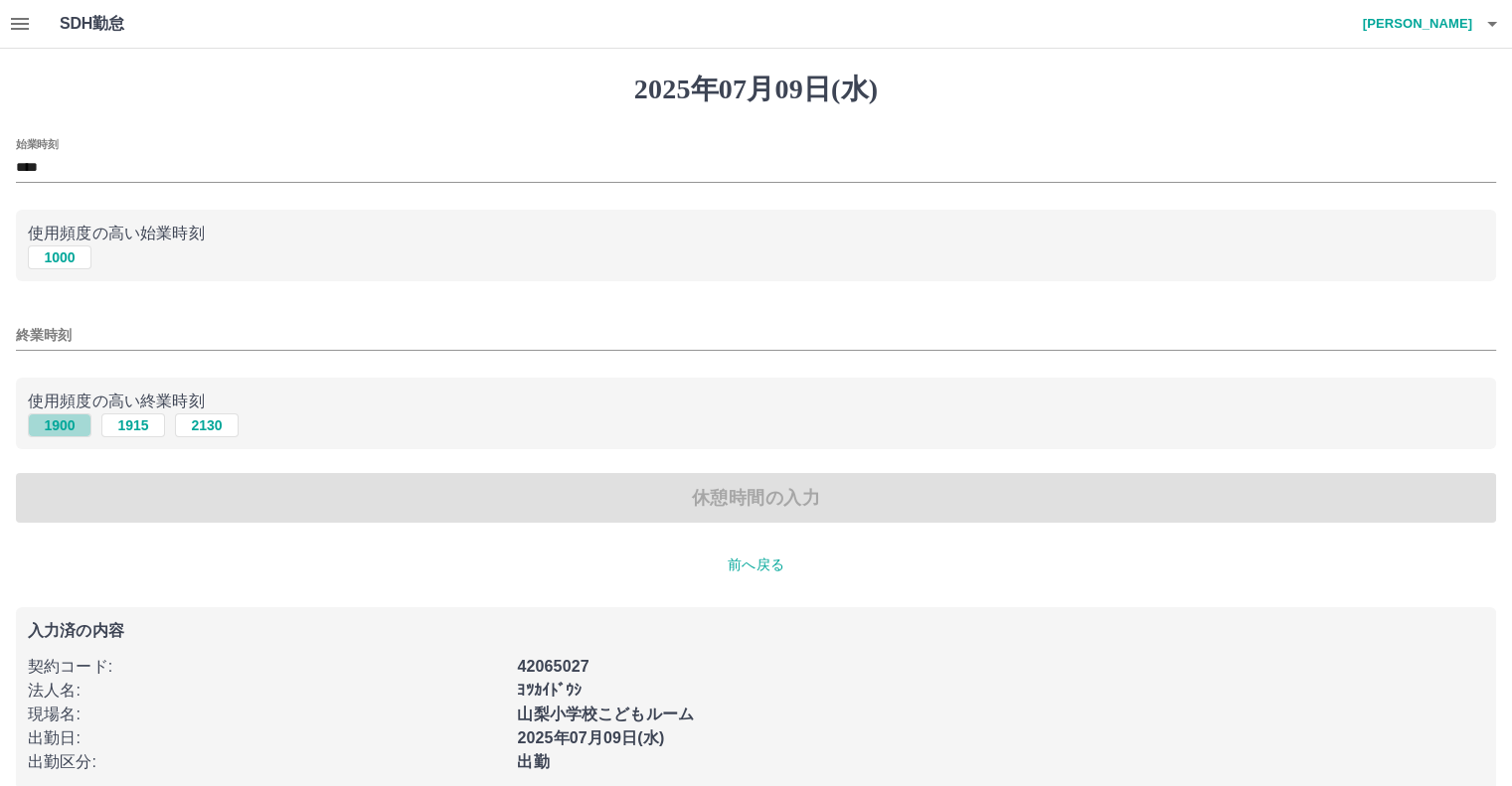 click on "1900" at bounding box center [60, 425] 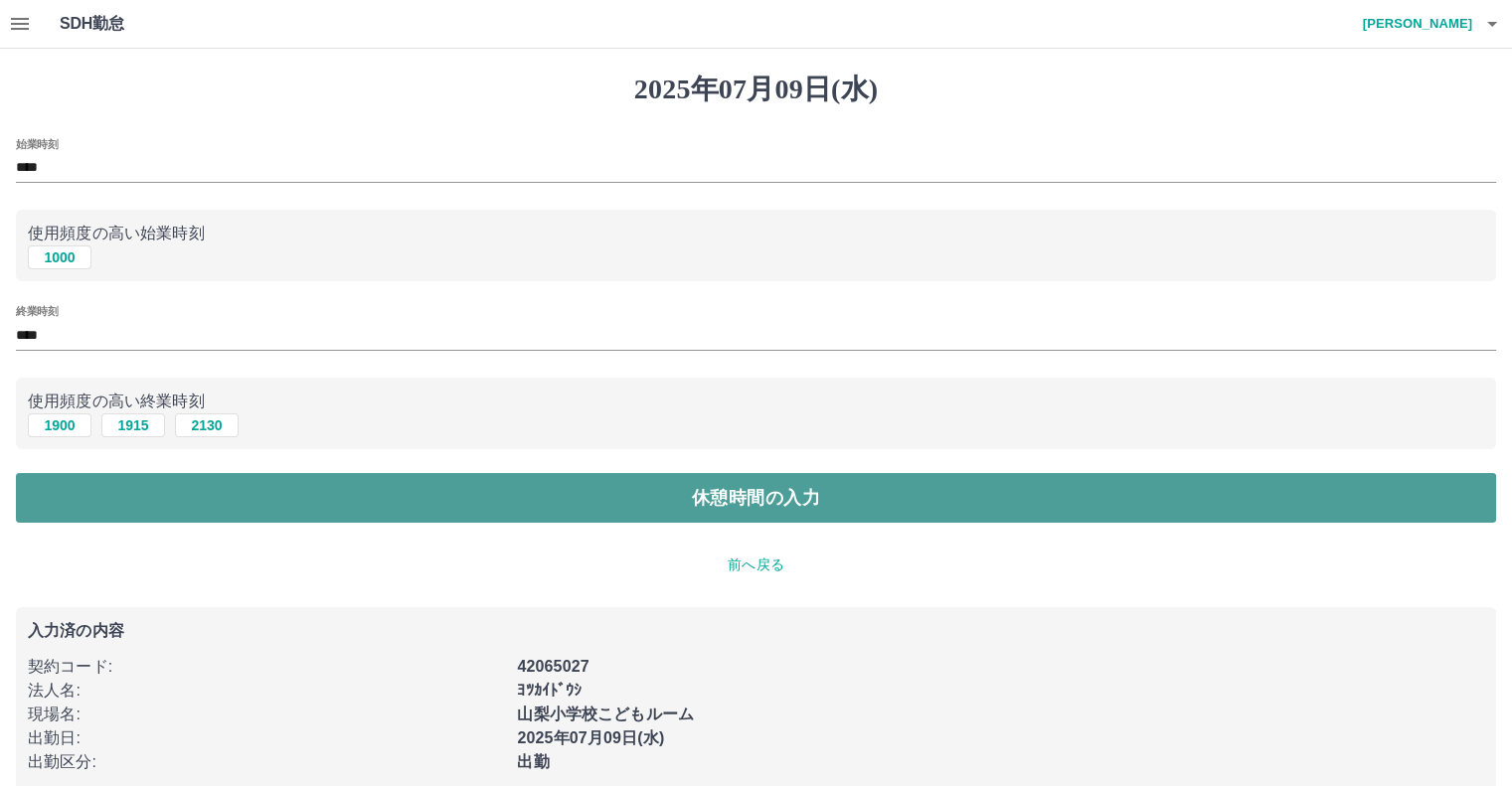 click on "休憩時間の入力" at bounding box center (756, 498) 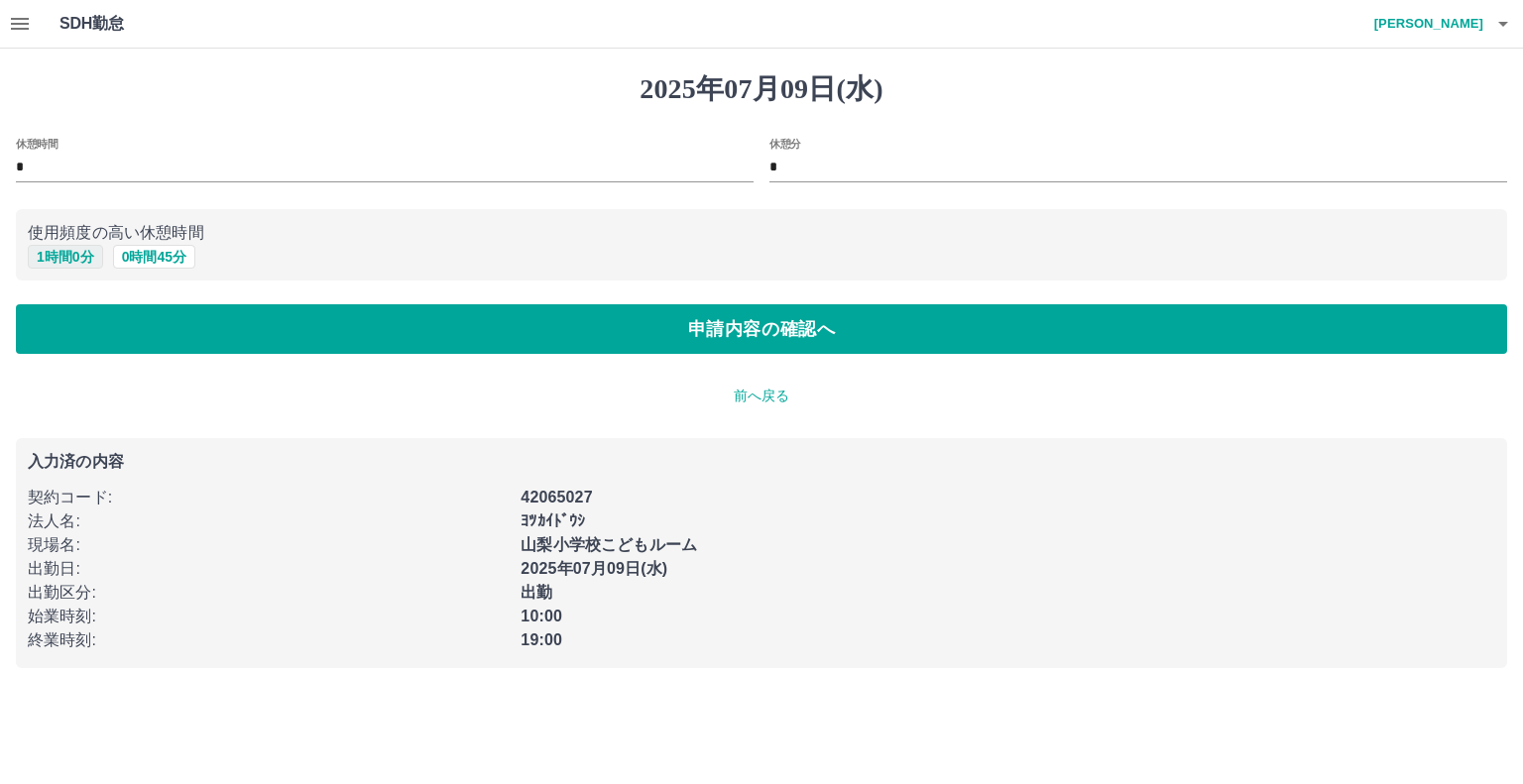 click on "1 時間 0 分" at bounding box center (65, 257) 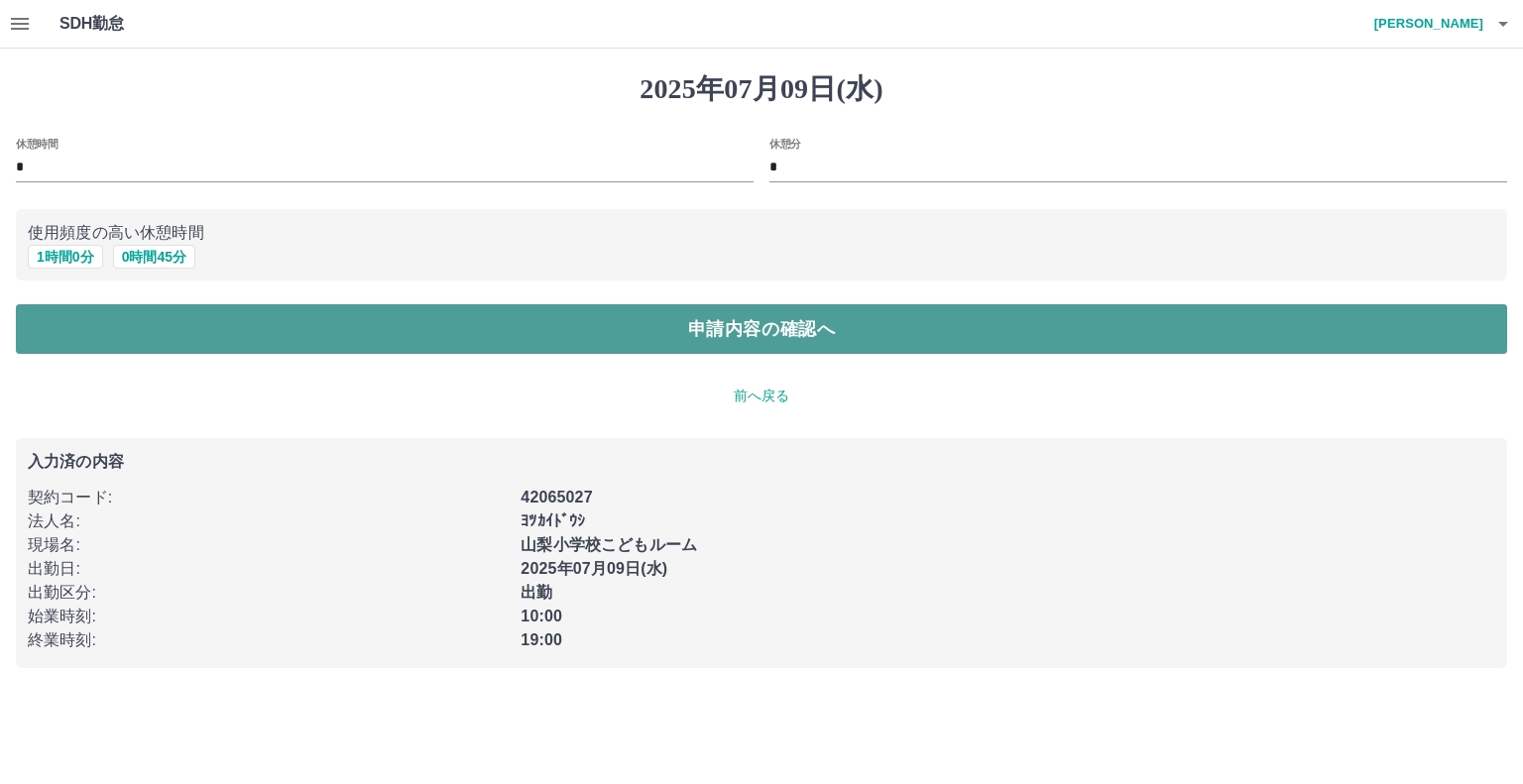 click on "申請内容の確認へ" at bounding box center [762, 329] 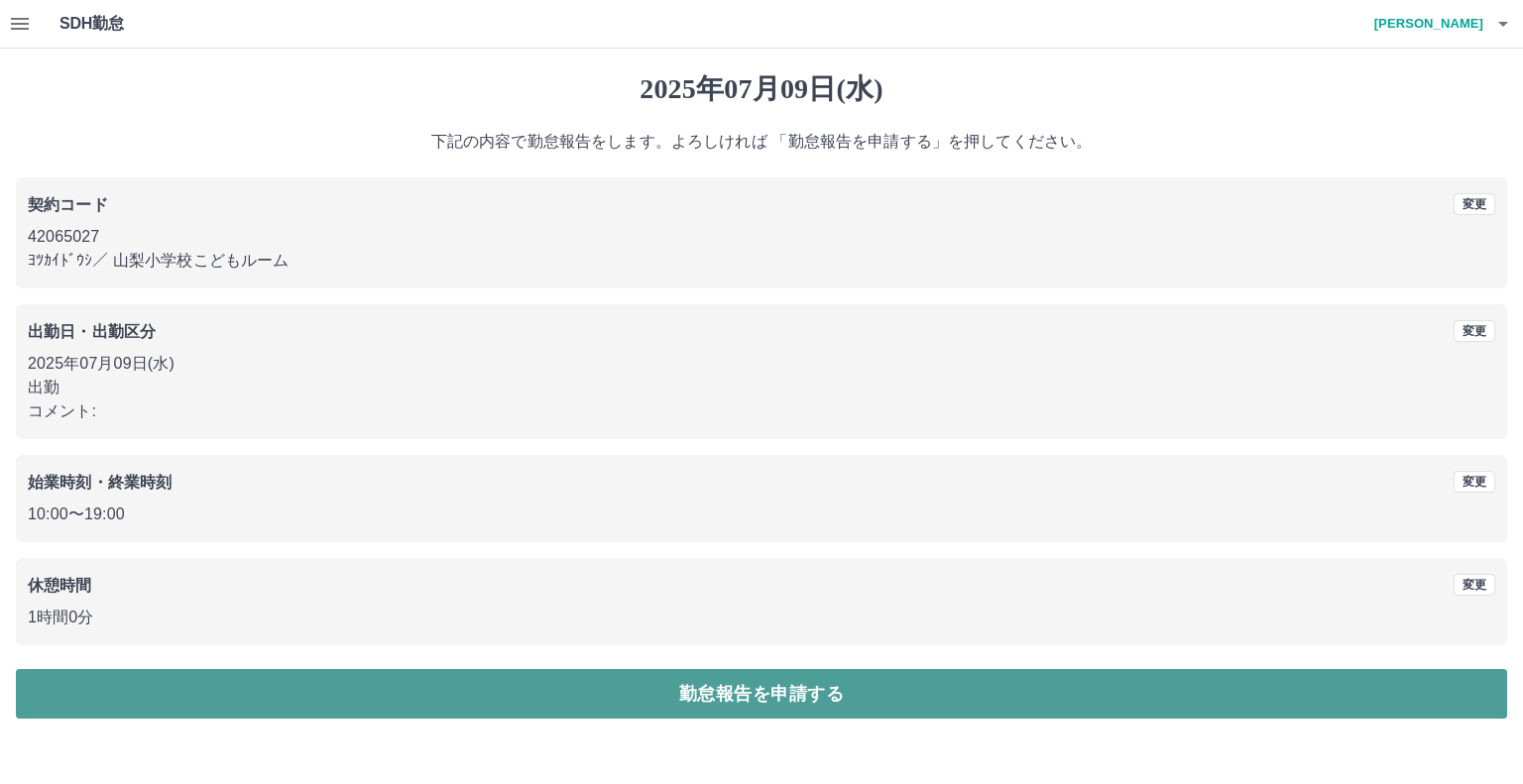 click on "勤怠報告を申請する" at bounding box center (762, 694) 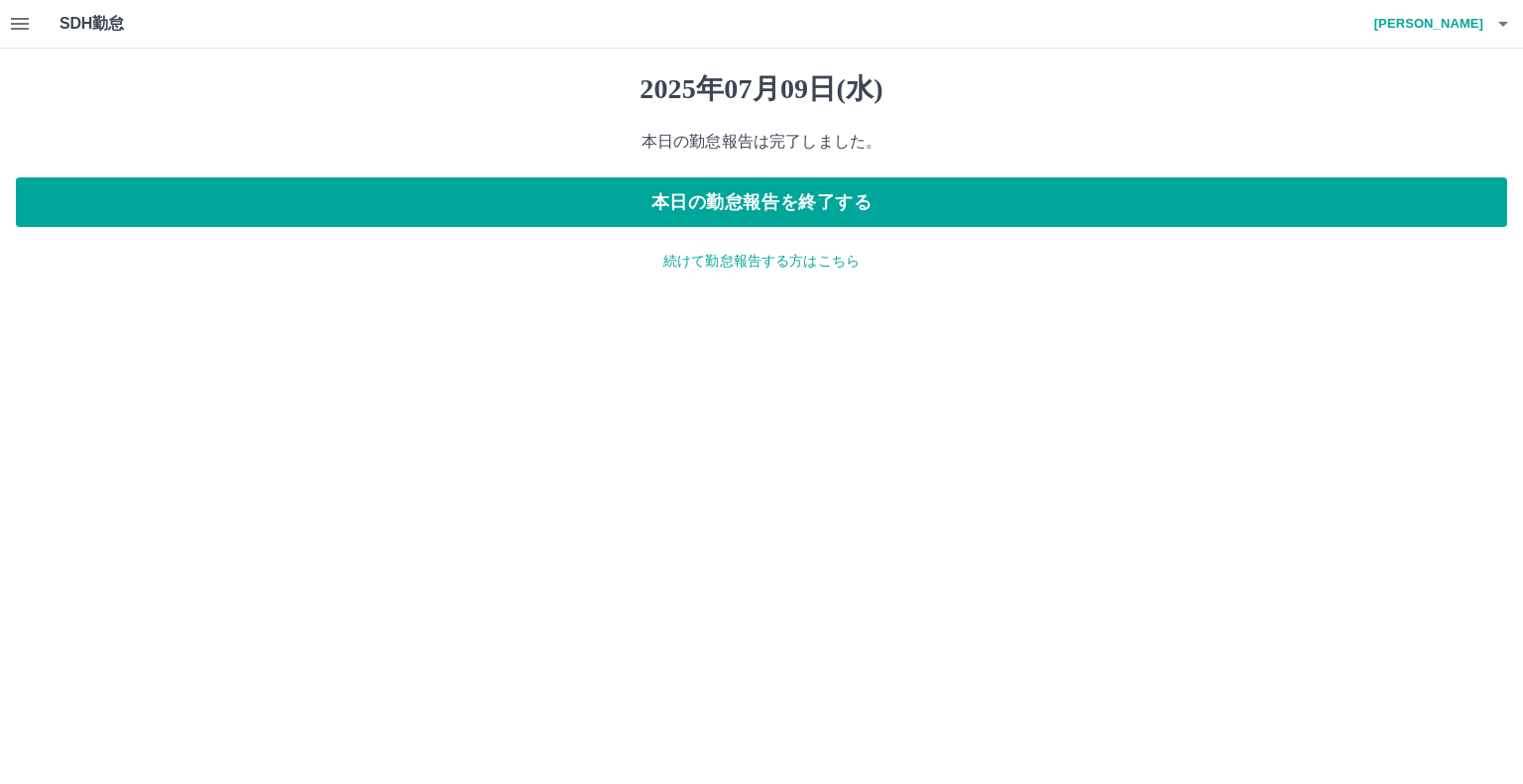 click on "続けて勤怠報告する方はこちら" at bounding box center [762, 261] 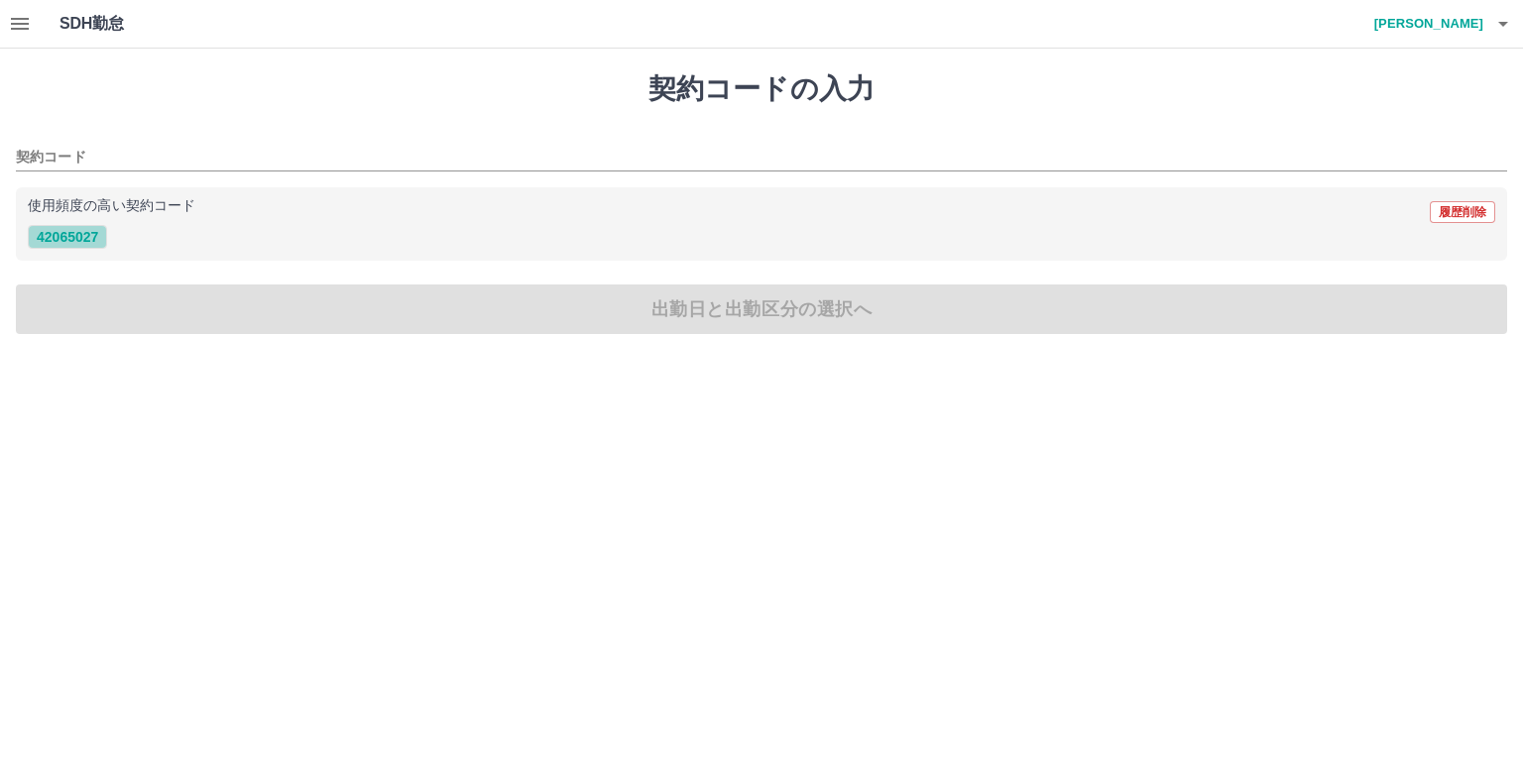 click on "42065027" at bounding box center [67, 237] 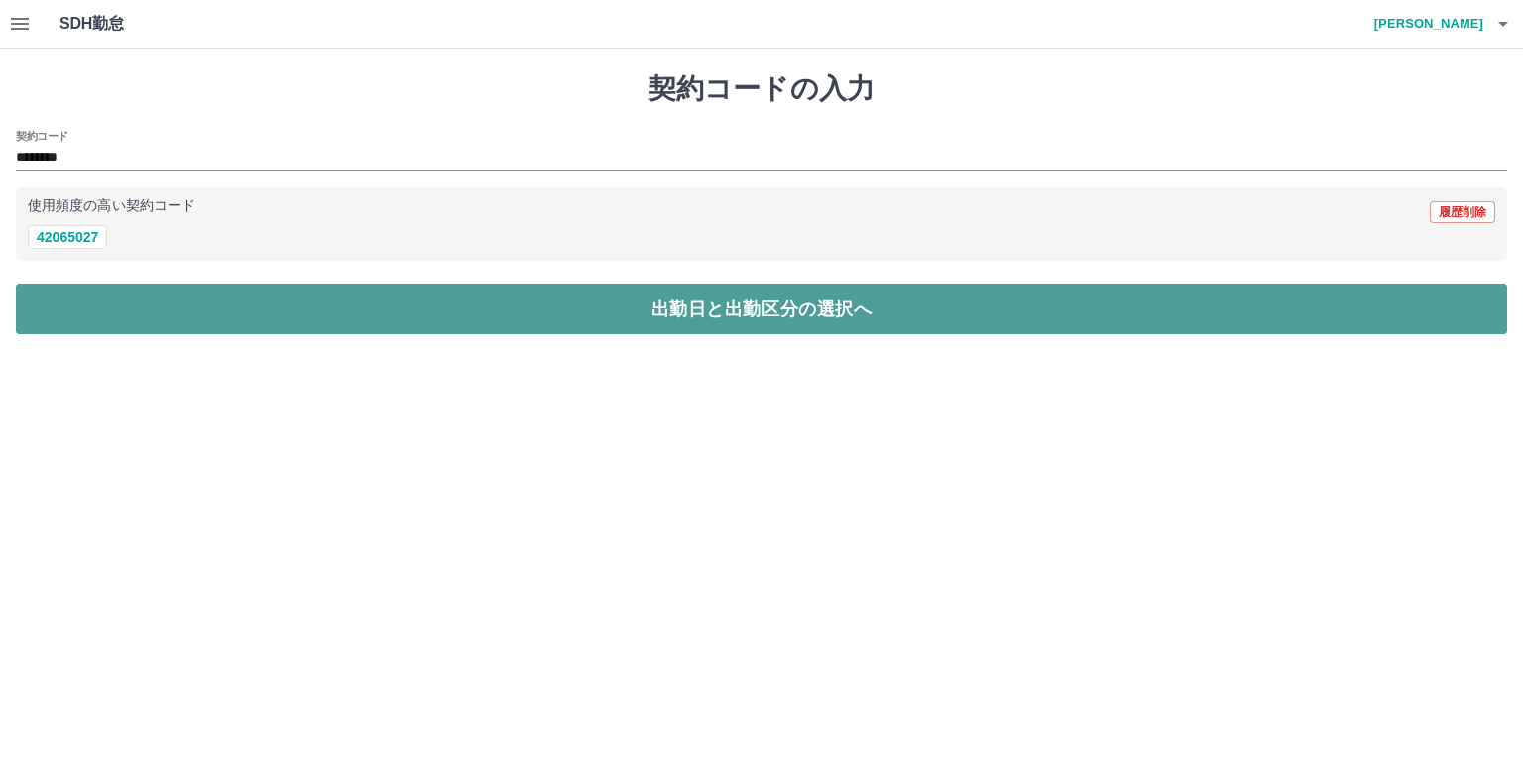 click on "出勤日と出勤区分の選択へ" at bounding box center [762, 309] 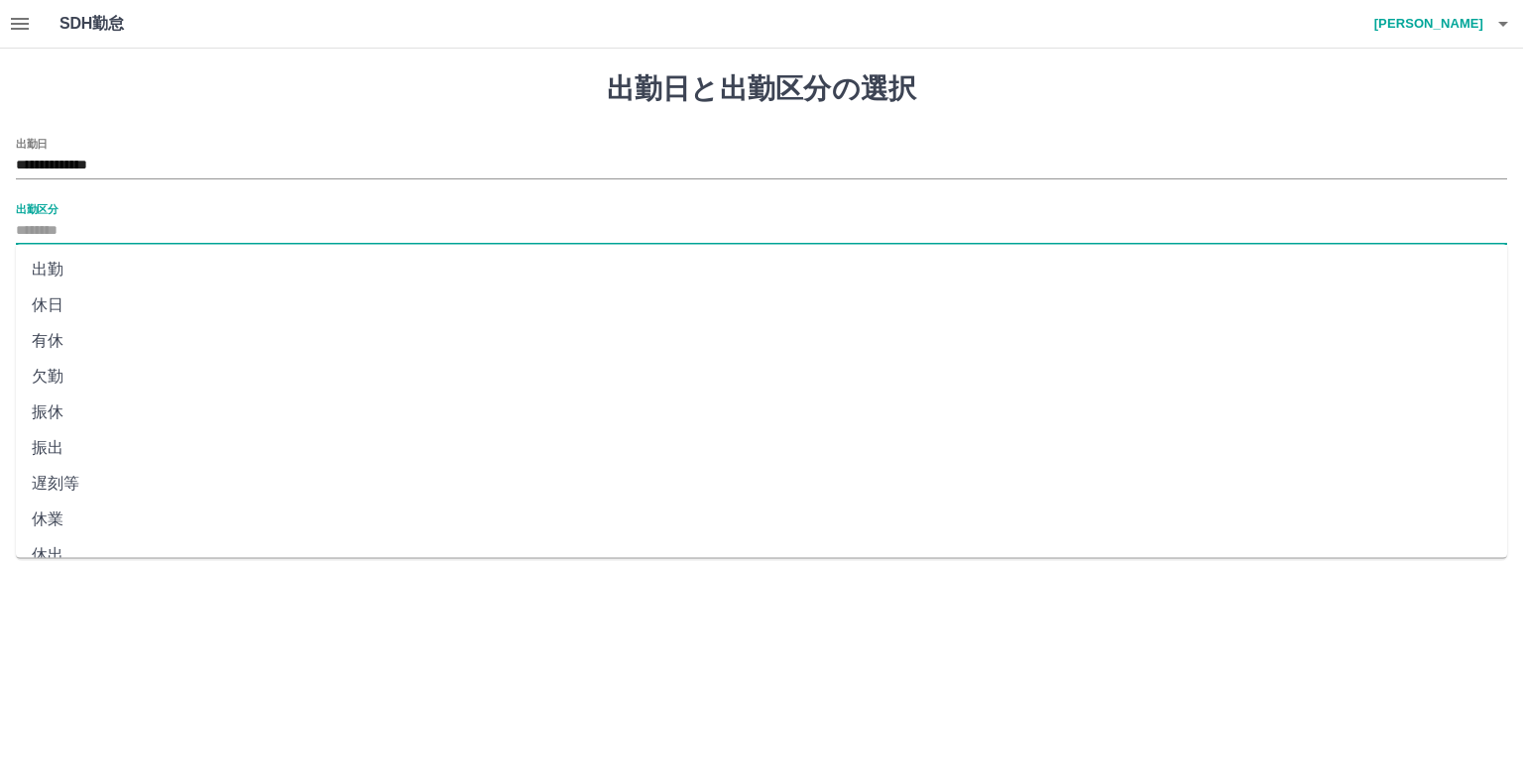 click on "出勤区分" at bounding box center (762, 231) 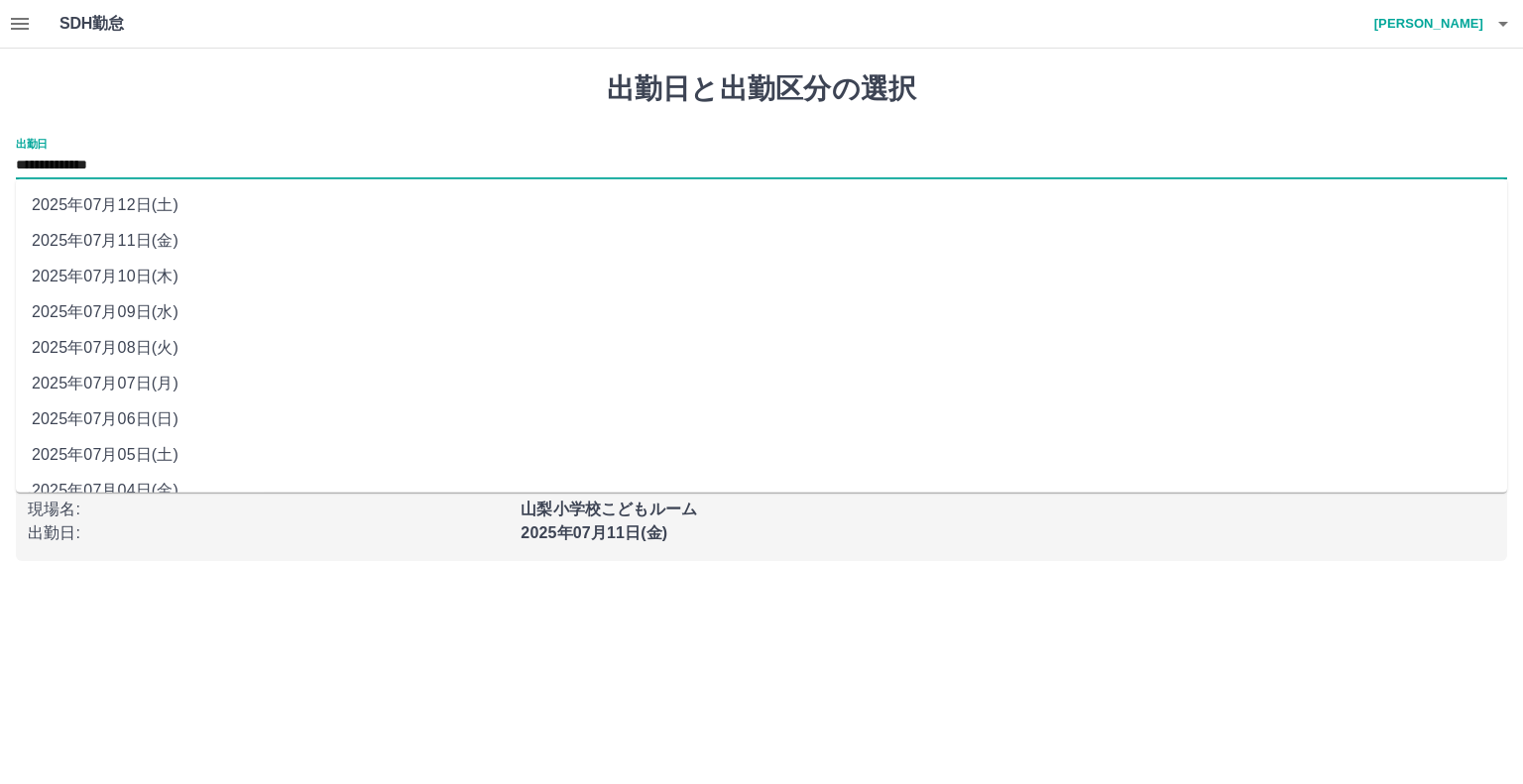 click on "**********" at bounding box center (762, 166) 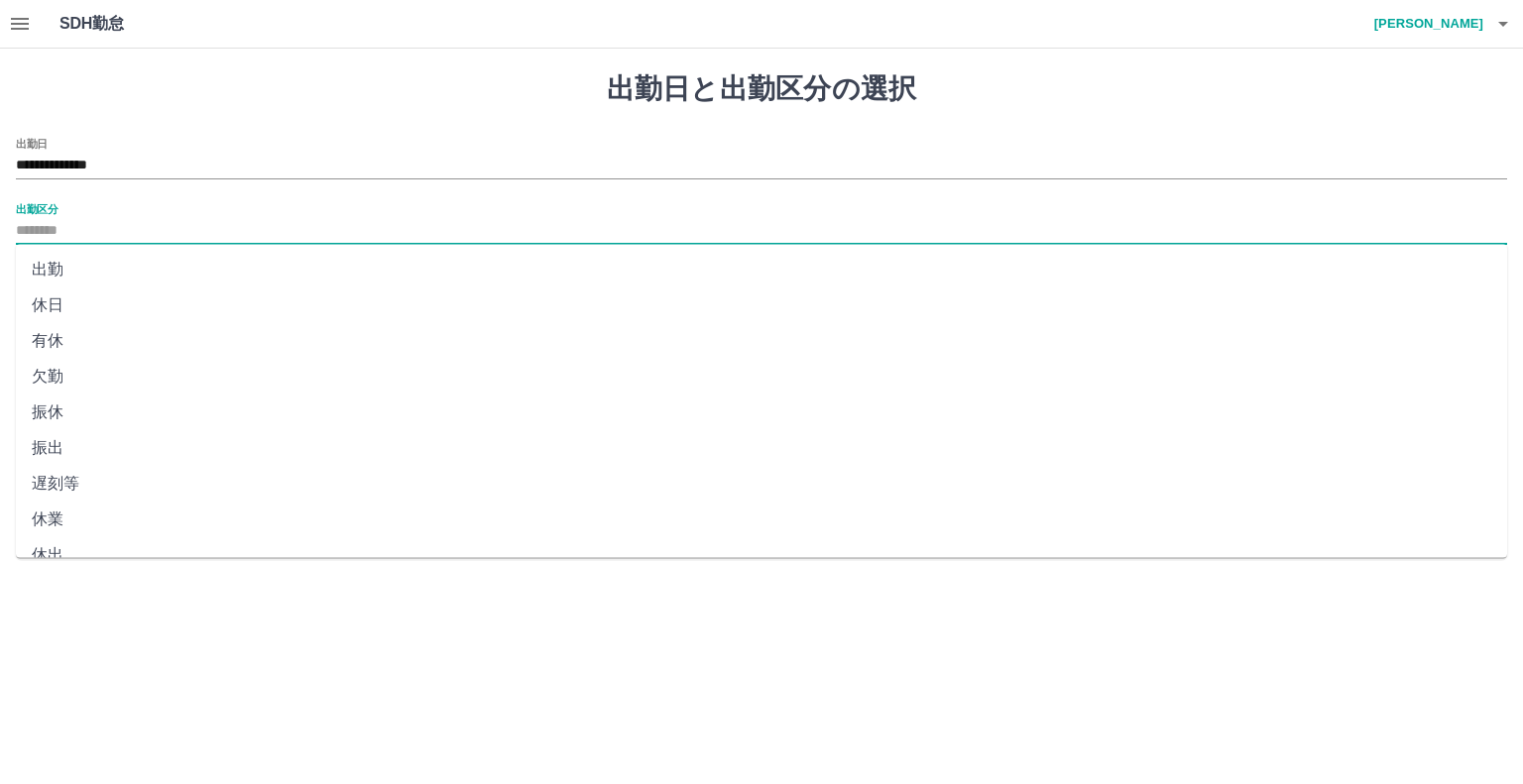 click on "出勤区分" at bounding box center [762, 231] 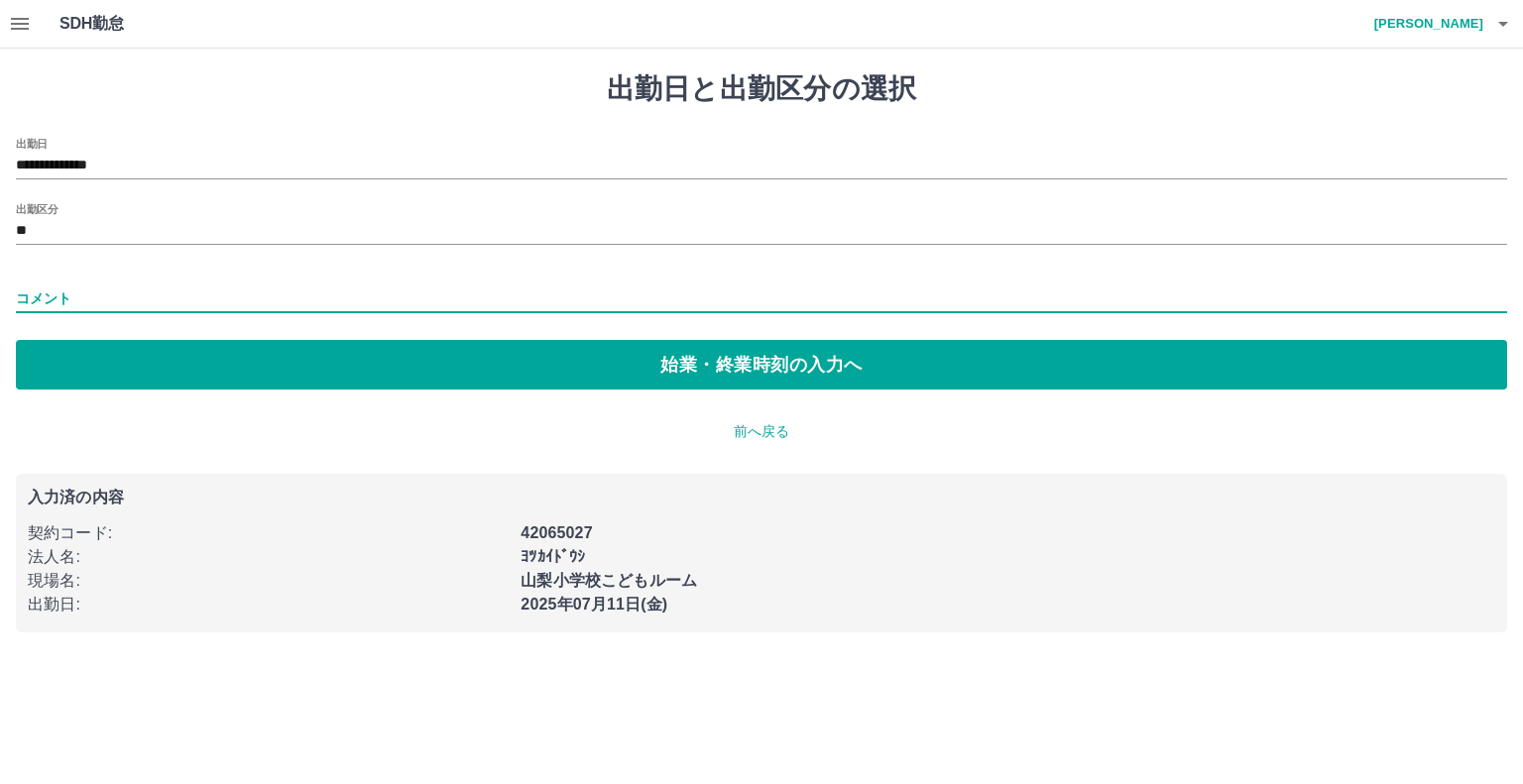 click on "コメント" at bounding box center [762, 298] 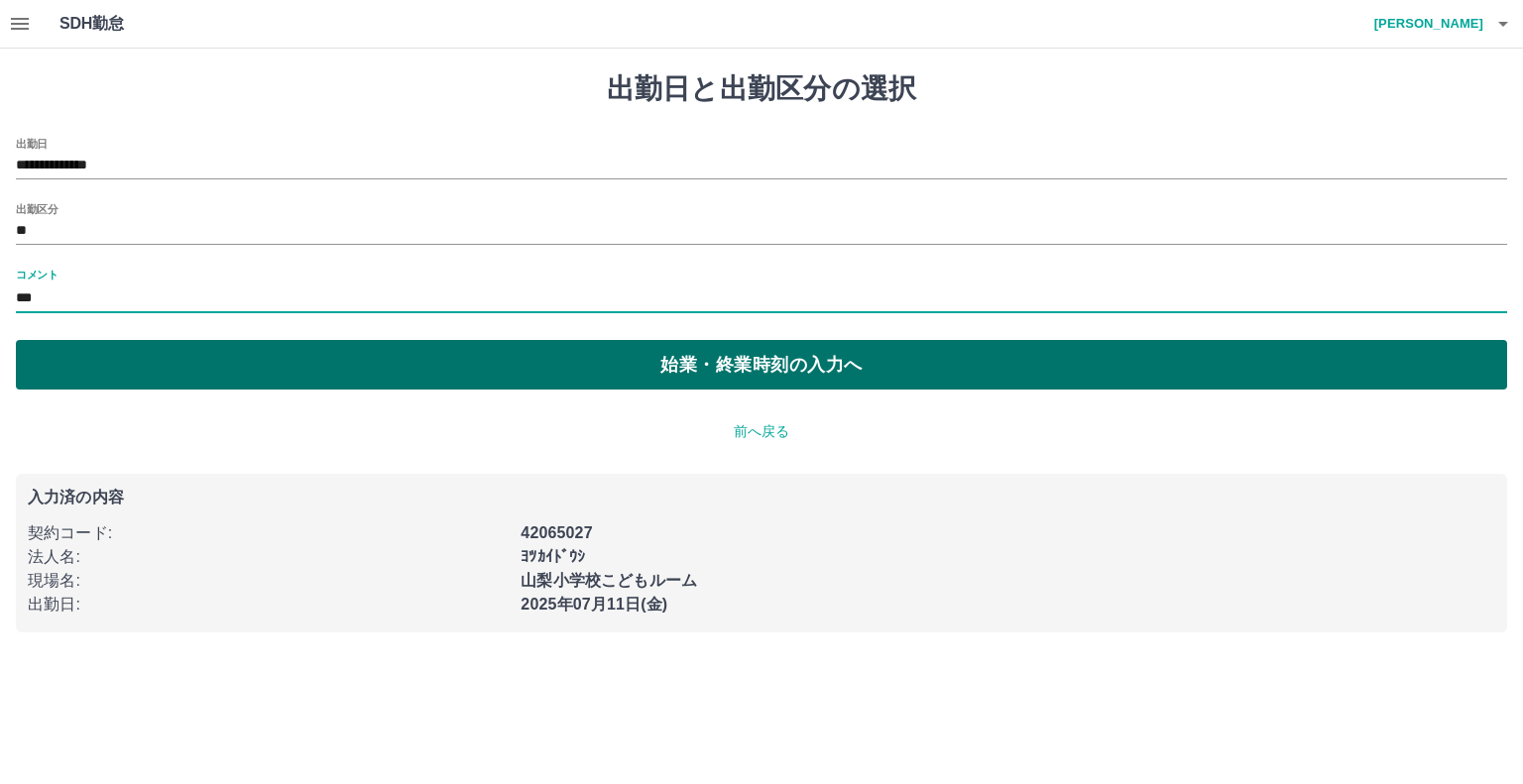 type on "*****" 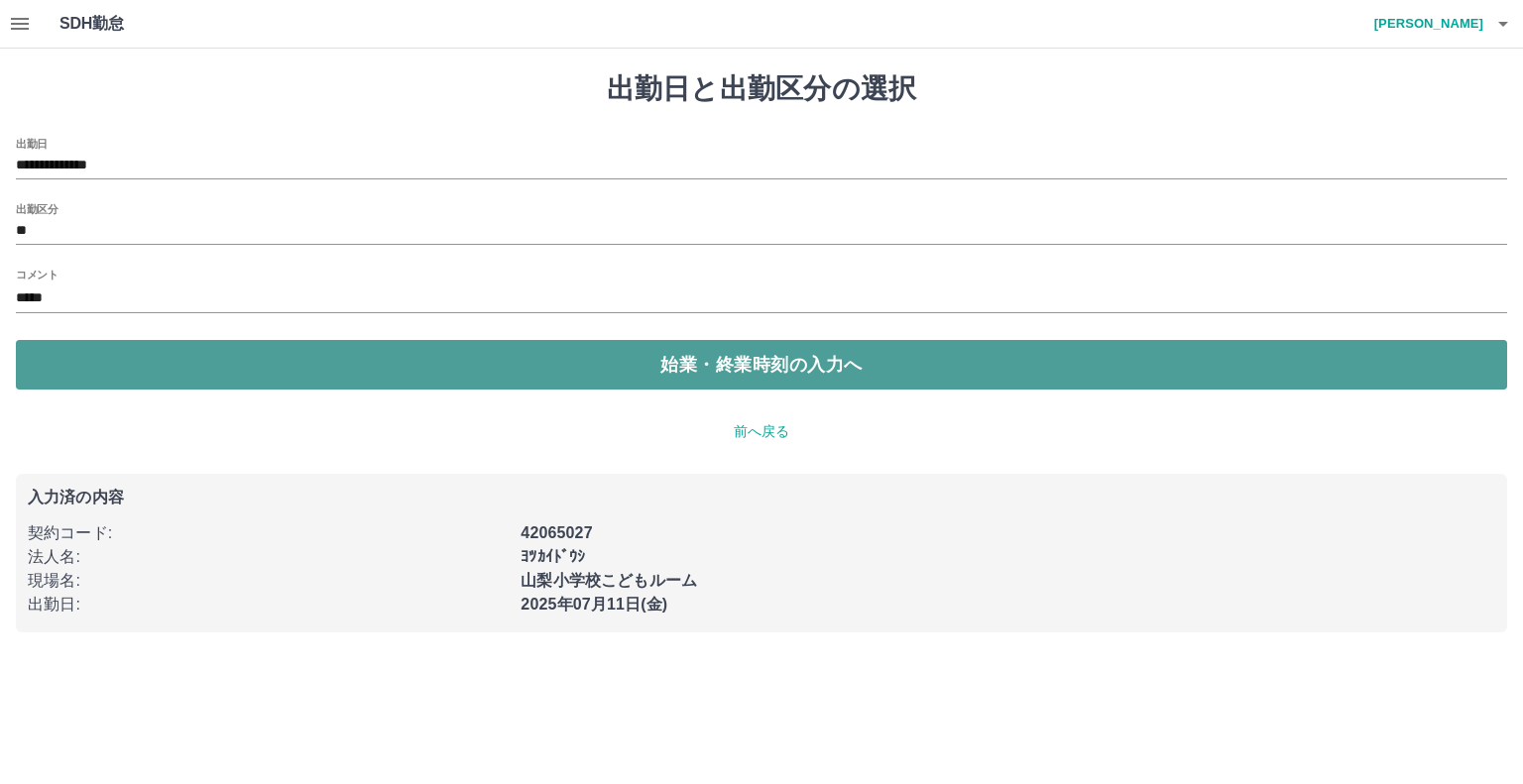 click on "始業・終業時刻の入力へ" at bounding box center (762, 365) 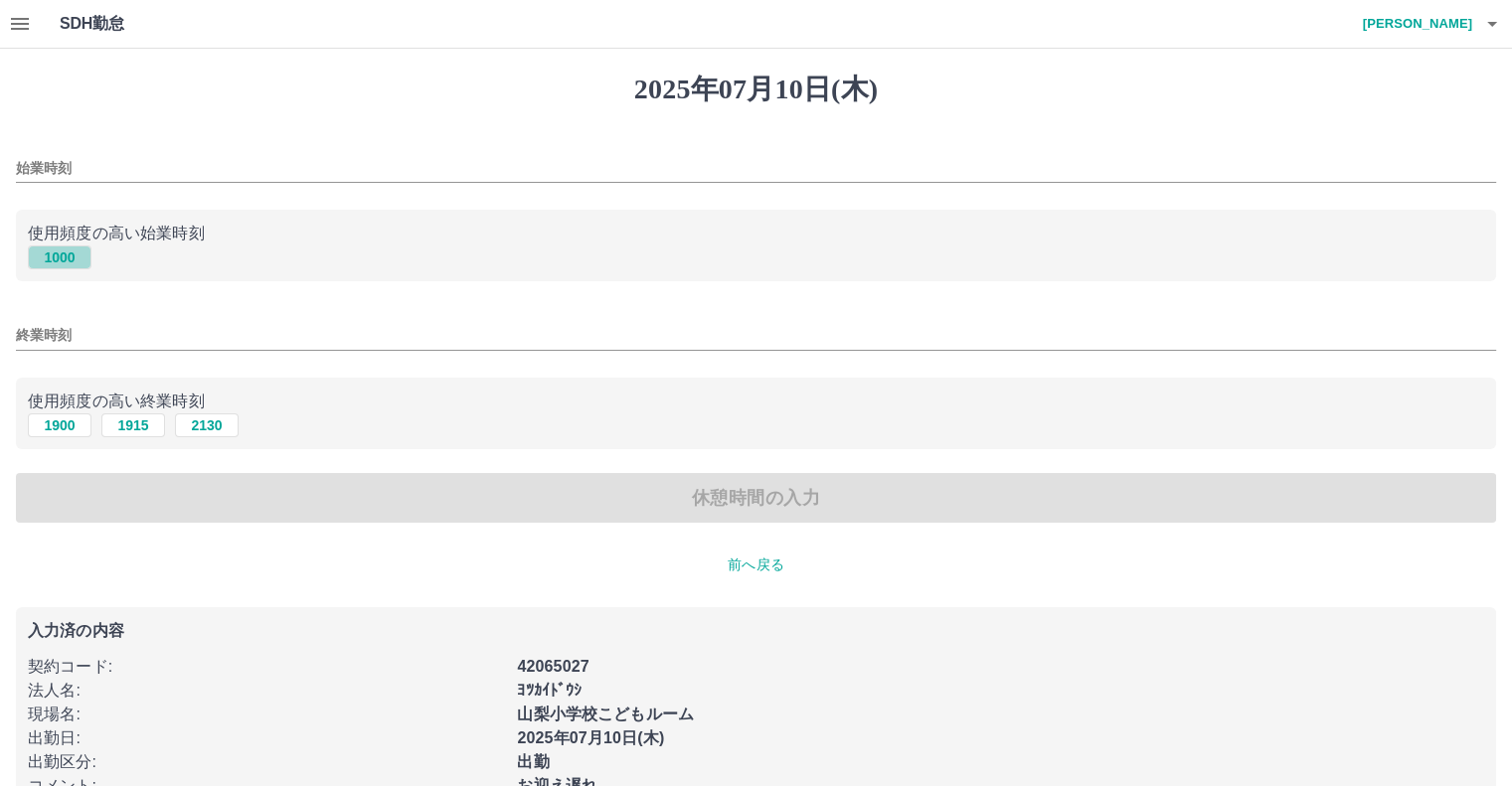 click on "1000" at bounding box center [60, 257] 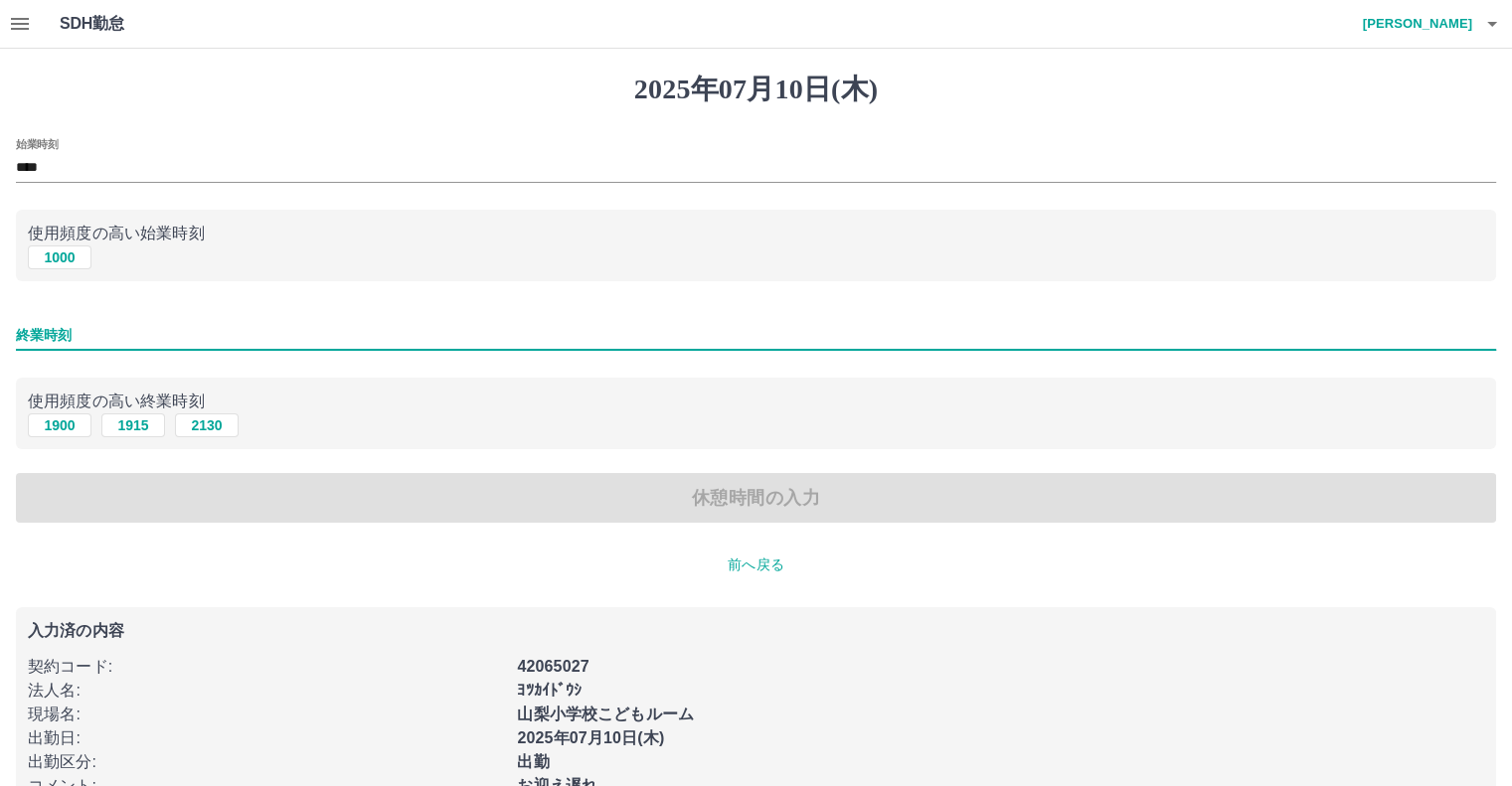 click on "終業時刻" at bounding box center (756, 335) 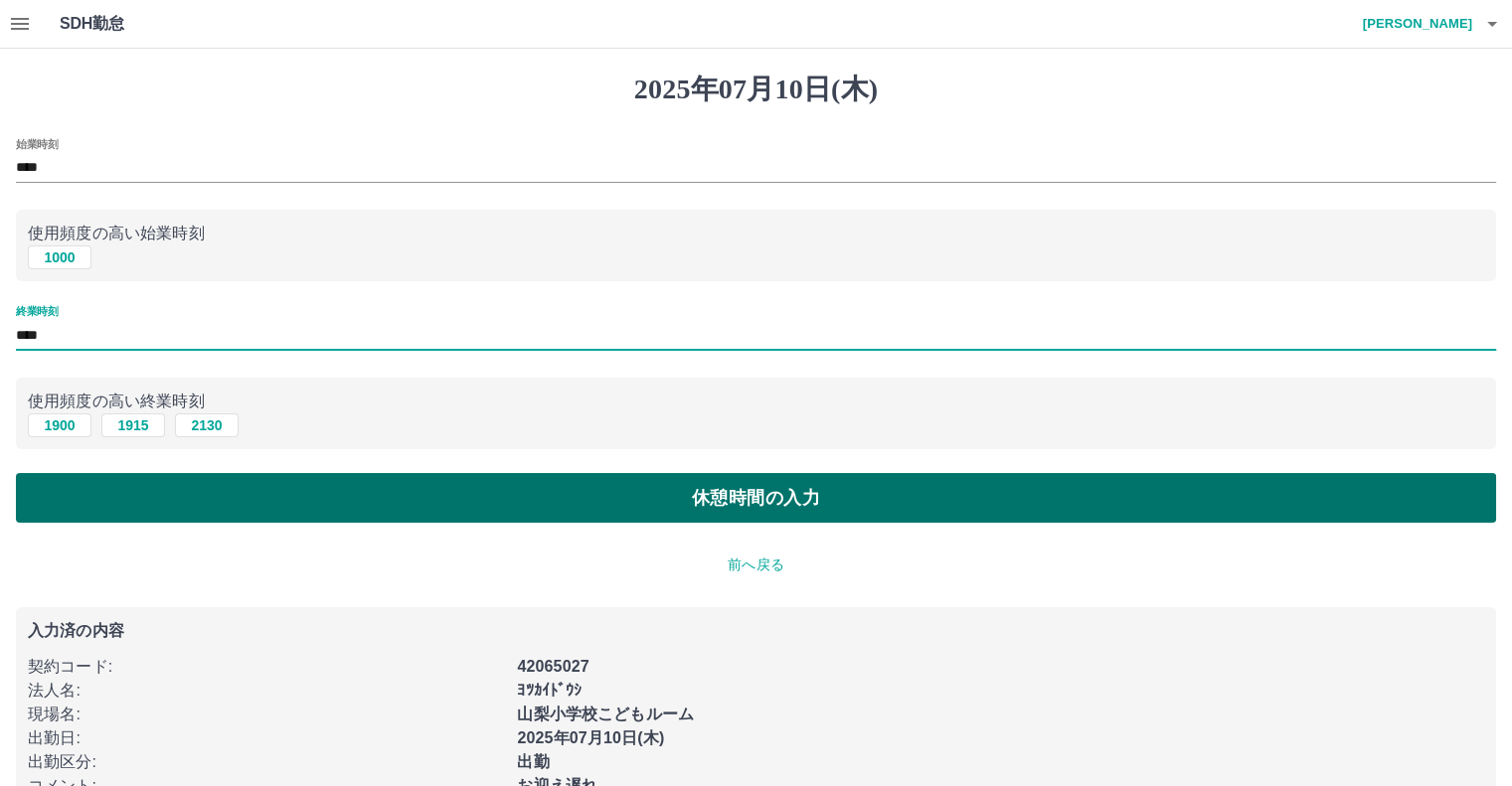 type on "****" 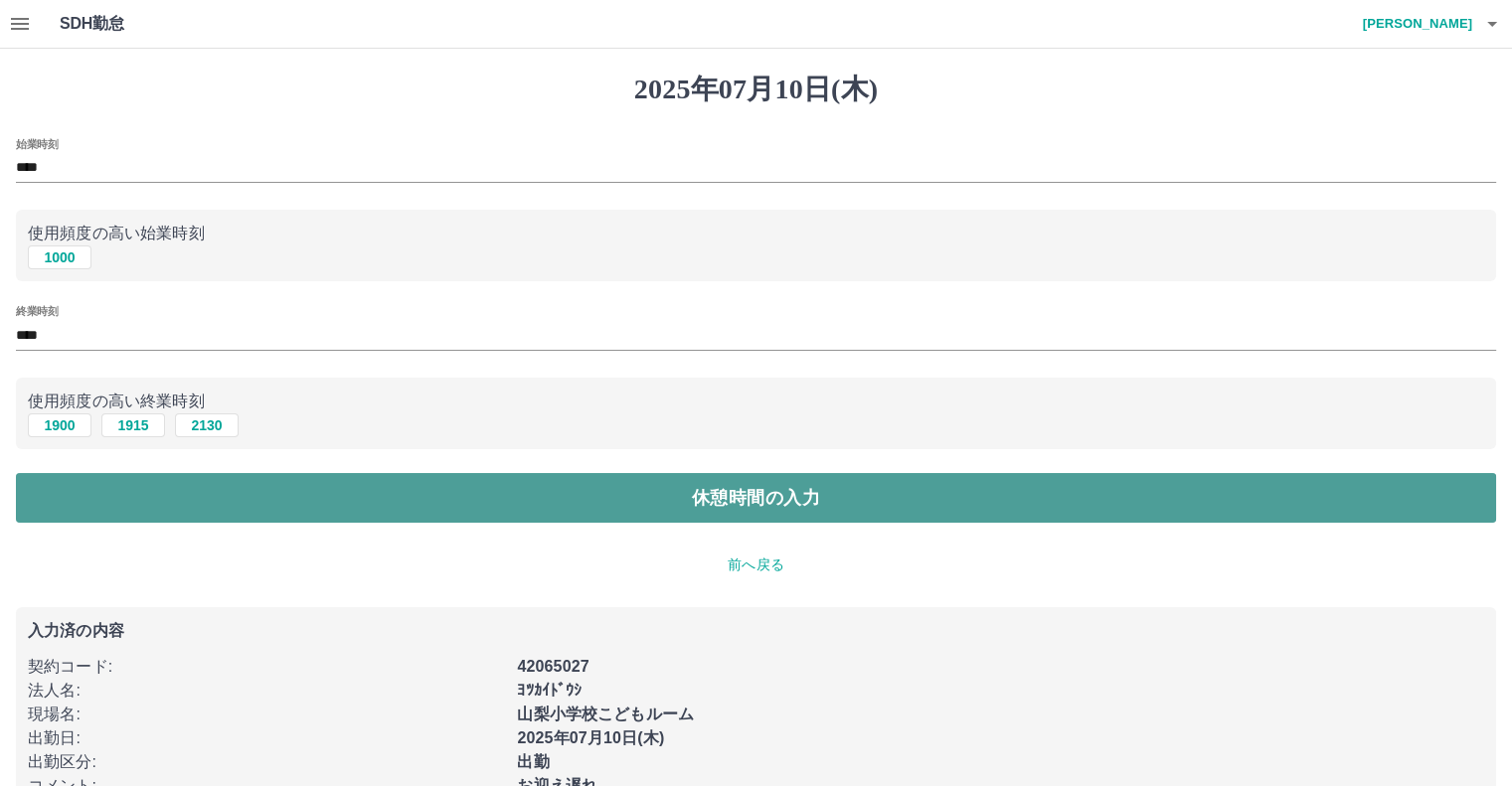 click on "休憩時間の入力" at bounding box center (756, 498) 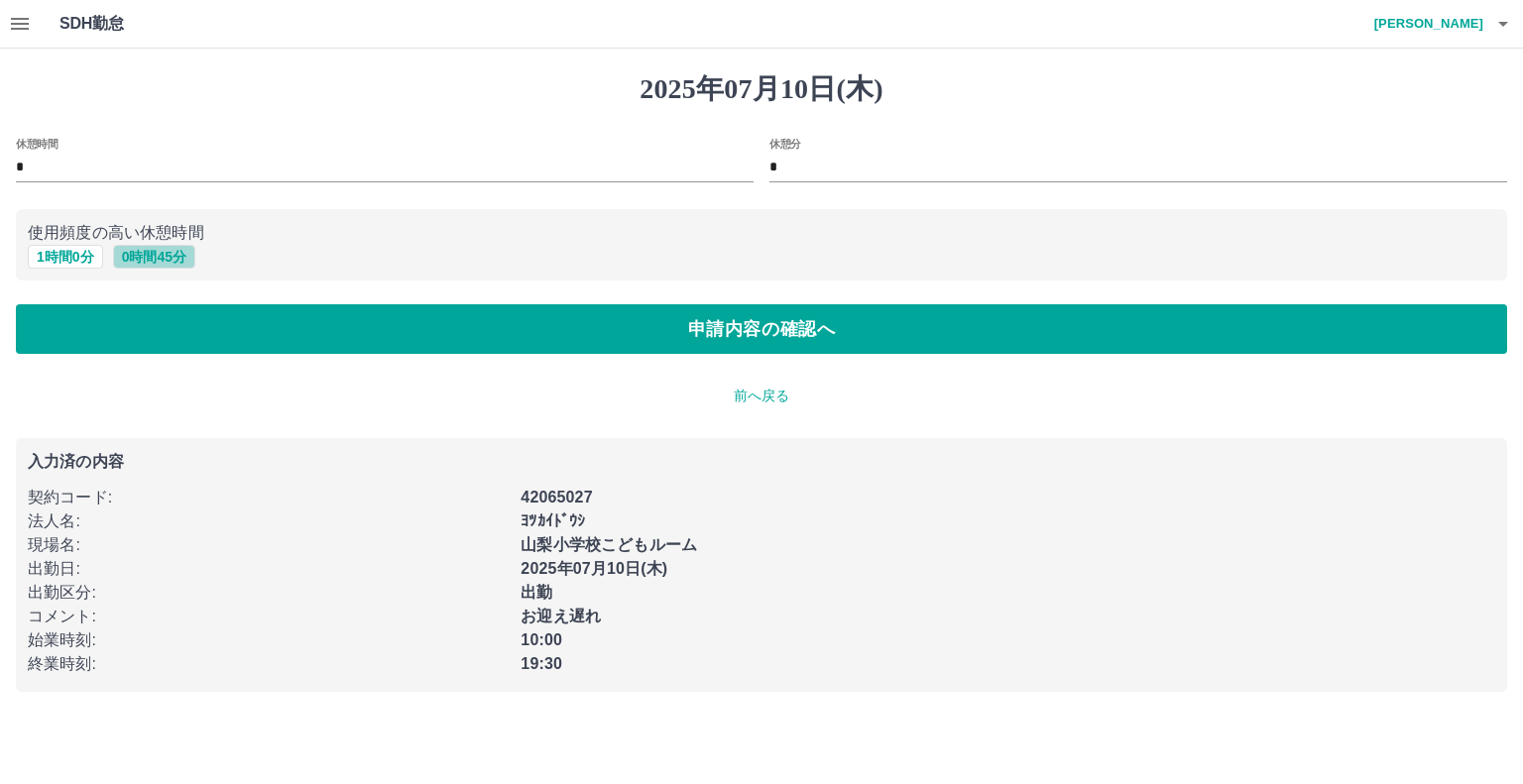 click on "0 時間 45 分" at bounding box center (154, 257) 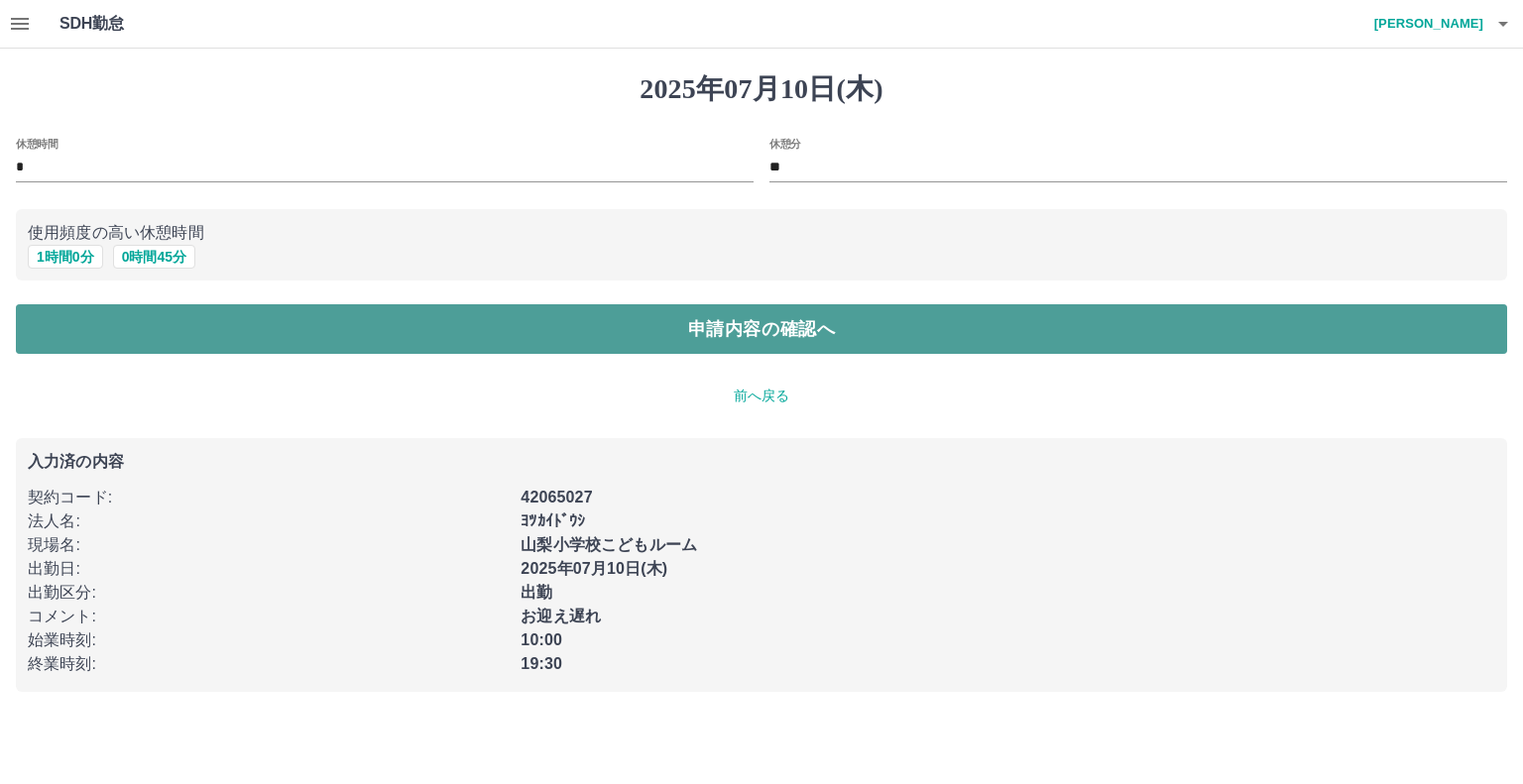 click on "申請内容の確認へ" at bounding box center [762, 329] 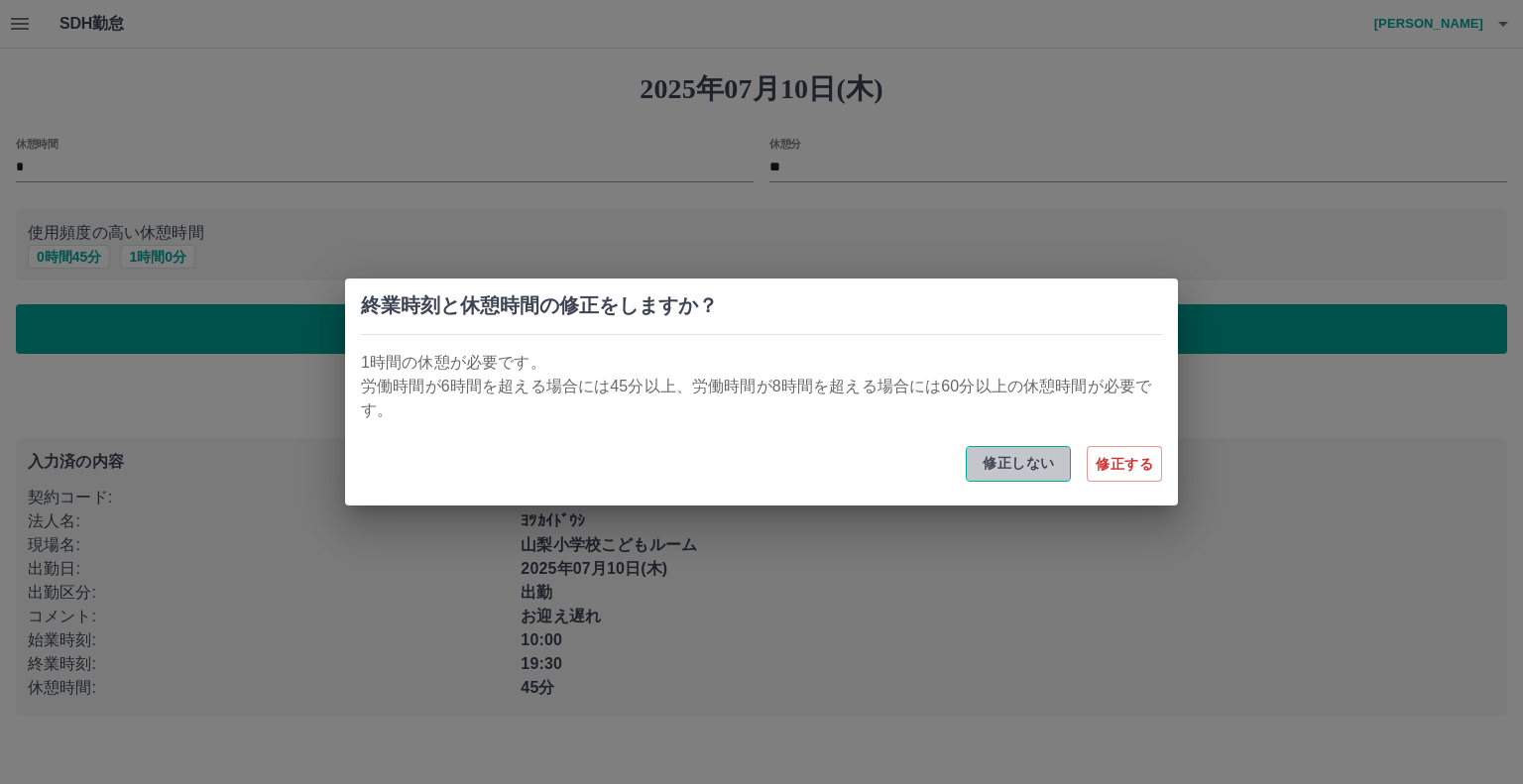 click on "修正しない" at bounding box center (1018, 464) 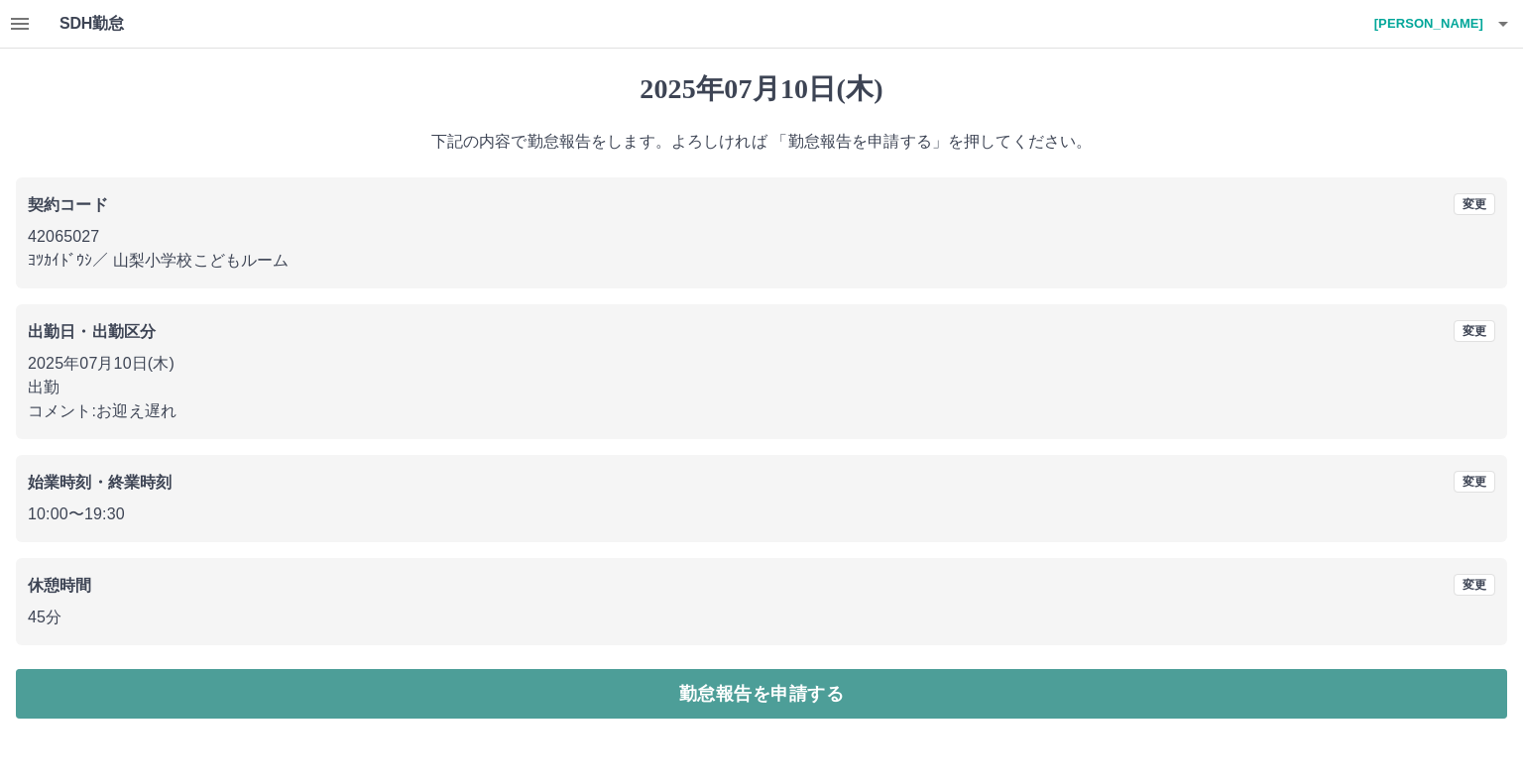 click on "勤怠報告を申請する" at bounding box center [762, 694] 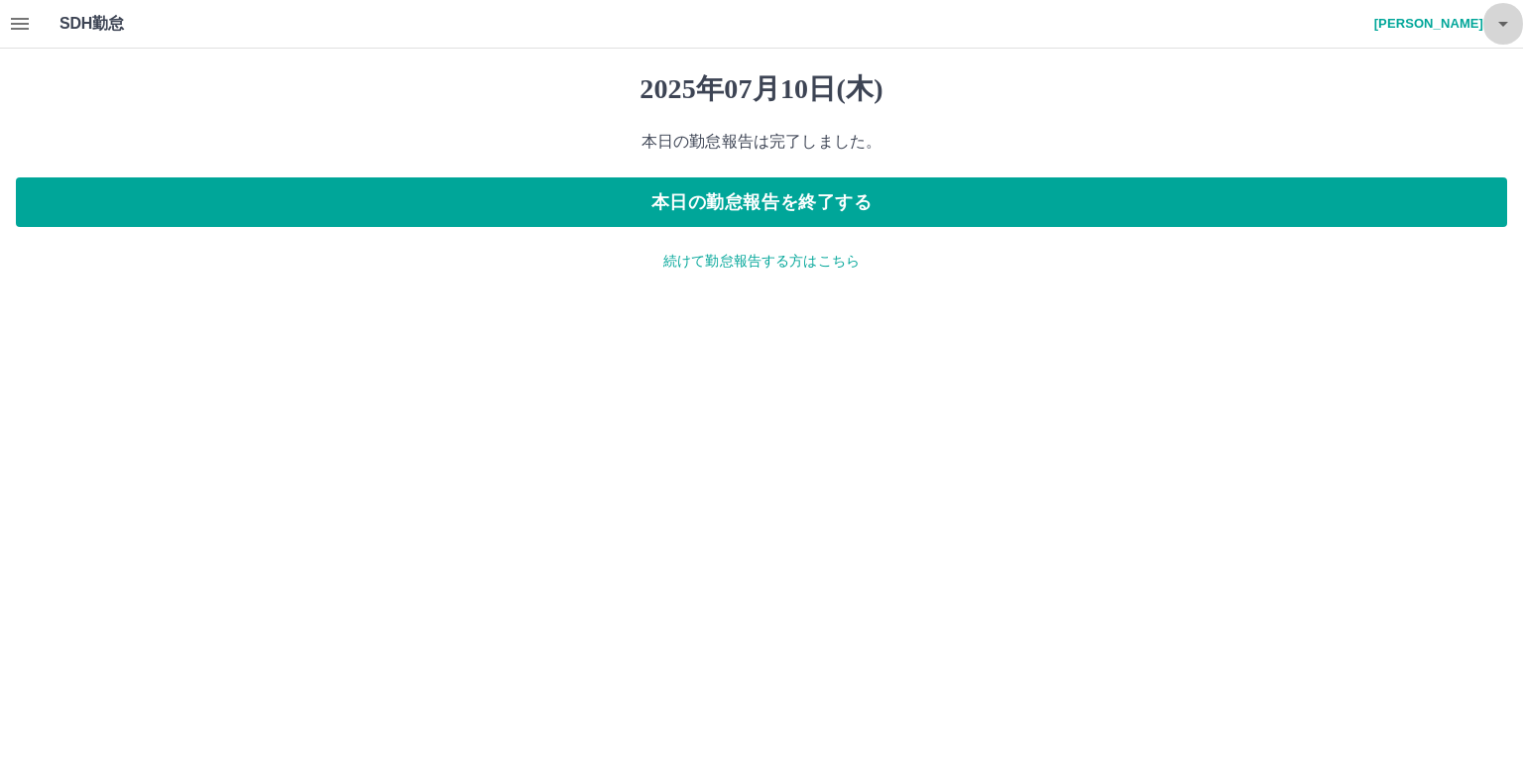 click 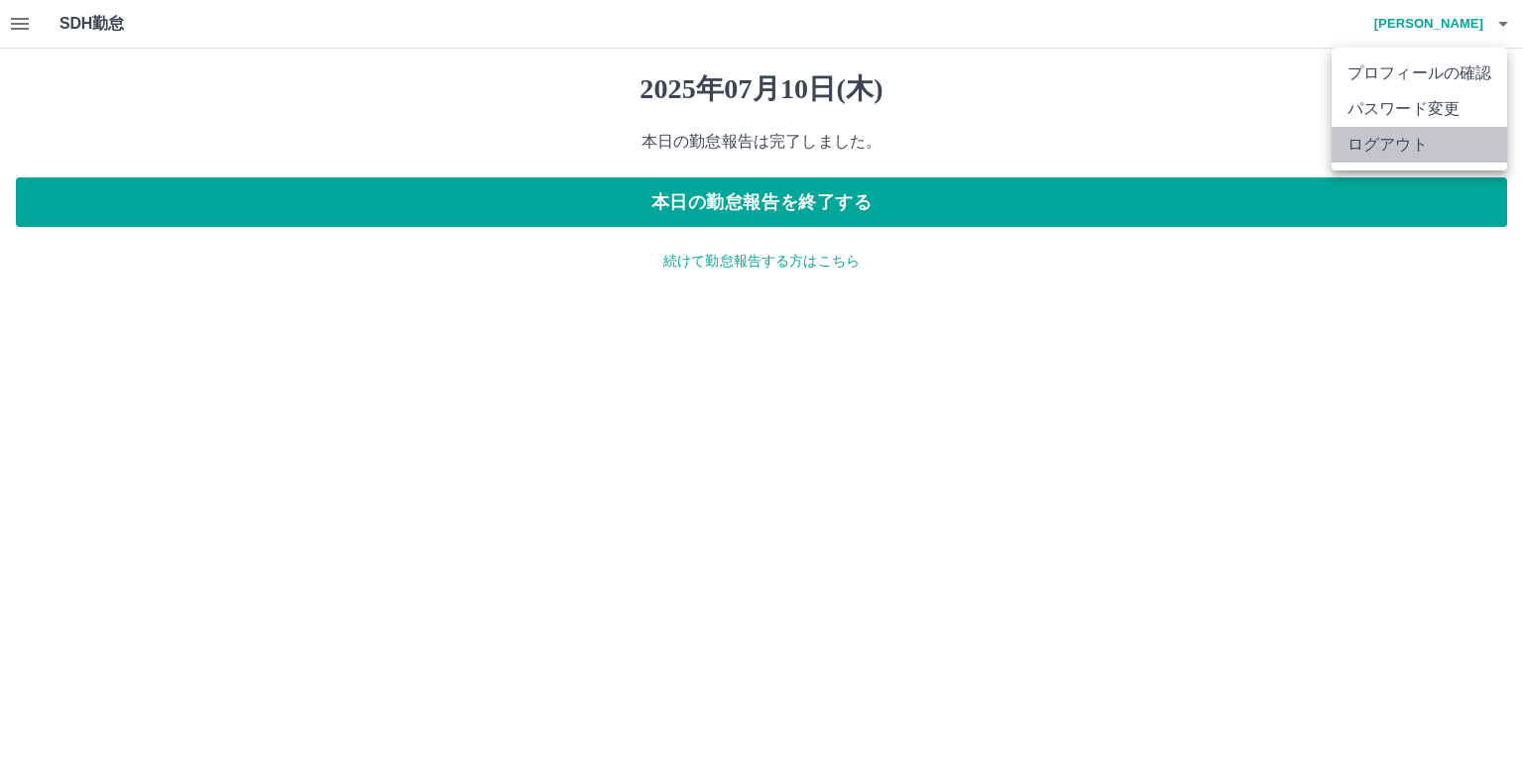 click on "ログアウト" at bounding box center (1419, 145) 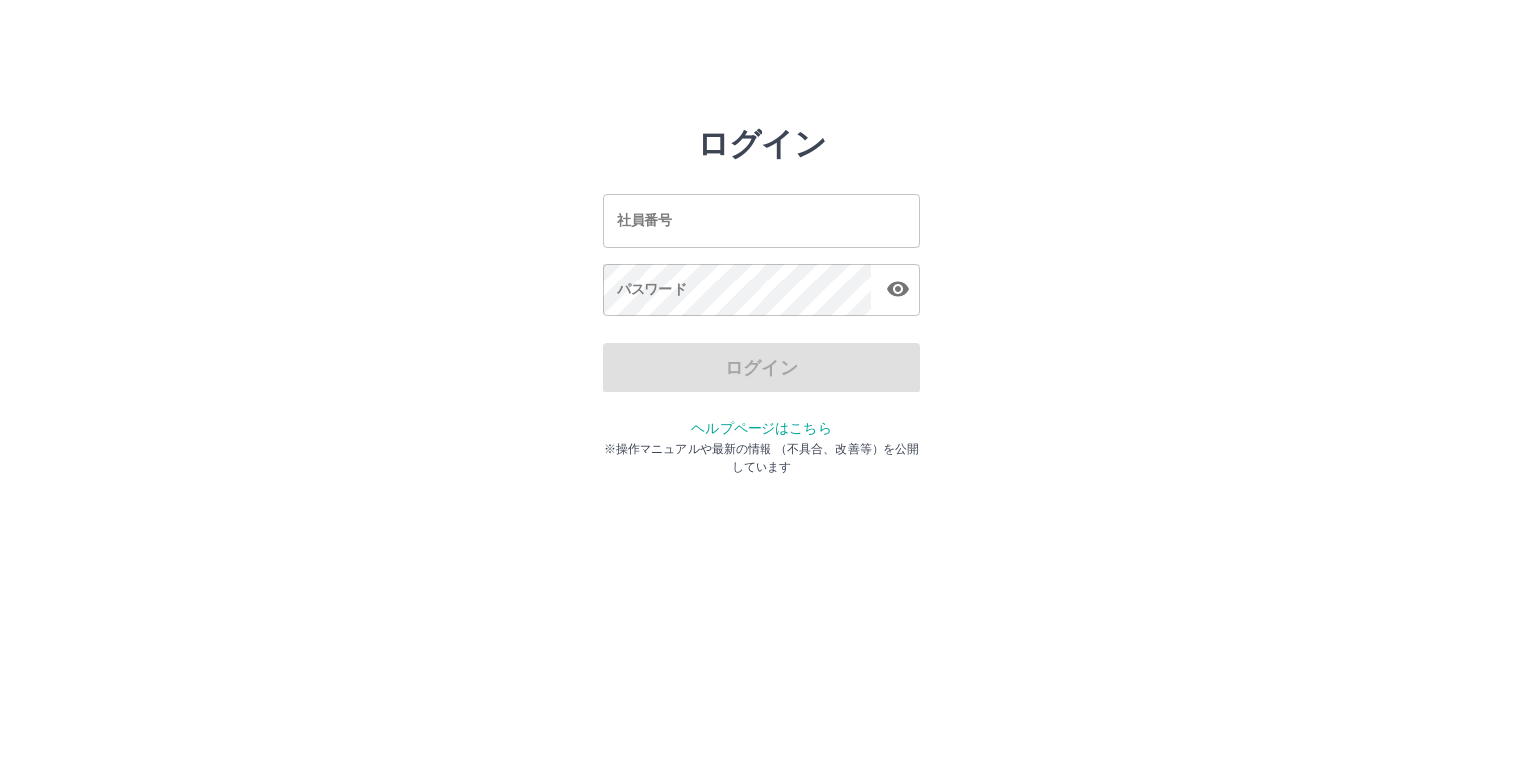 scroll, scrollTop: 0, scrollLeft: 0, axis: both 